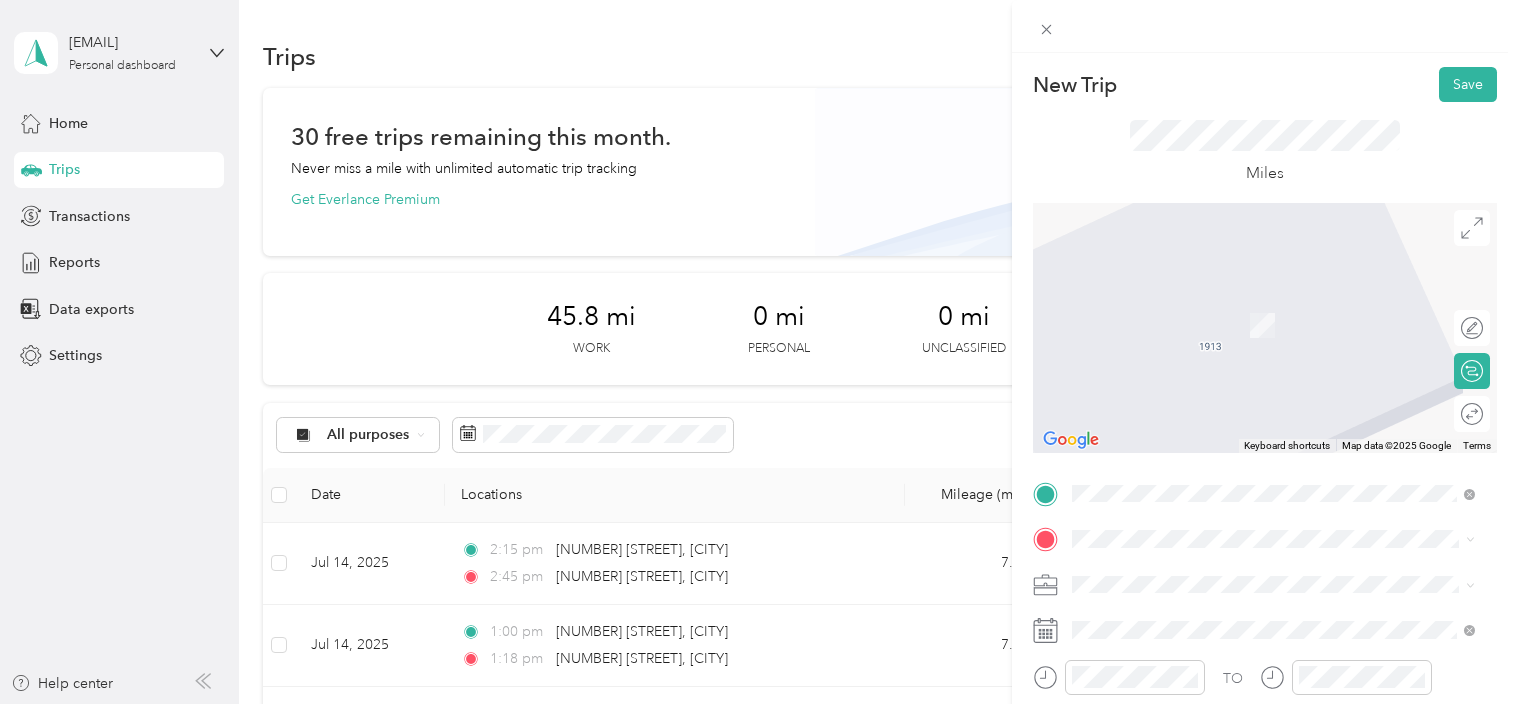 scroll, scrollTop: 0, scrollLeft: 0, axis: both 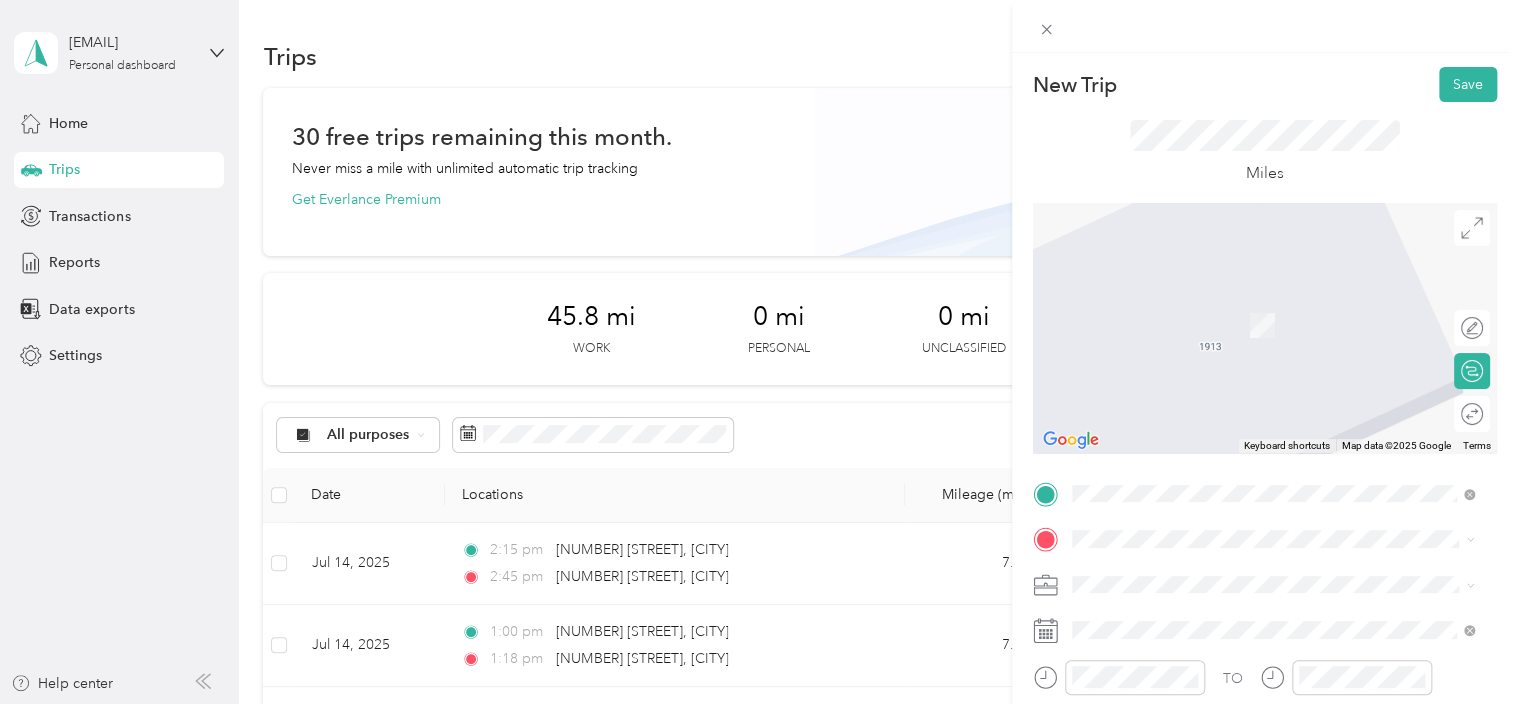 click on "New Trip Save This trip cannot be edited because it is either under review, approved, or paid. Contact your Team Manager to edit it. Miles To navigate the map with touch gestures double-tap and hold your finger on the map, then drag the map. ← Move left → Move right ↑ Move up ↓ Move down + Zoom in - Zoom out Home Jump left by 75% End Jump right by 75% Page Up Jump up by 75% Page Down Jump down by 75% Keyboard shortcuts Map Data Map data ©2025 Google Map data ©2025 Google 2 m  Click to toggle between metric and imperial units Terms Report a map error Edit route Calculate route Round trip TO Add photo" at bounding box center [759, 352] 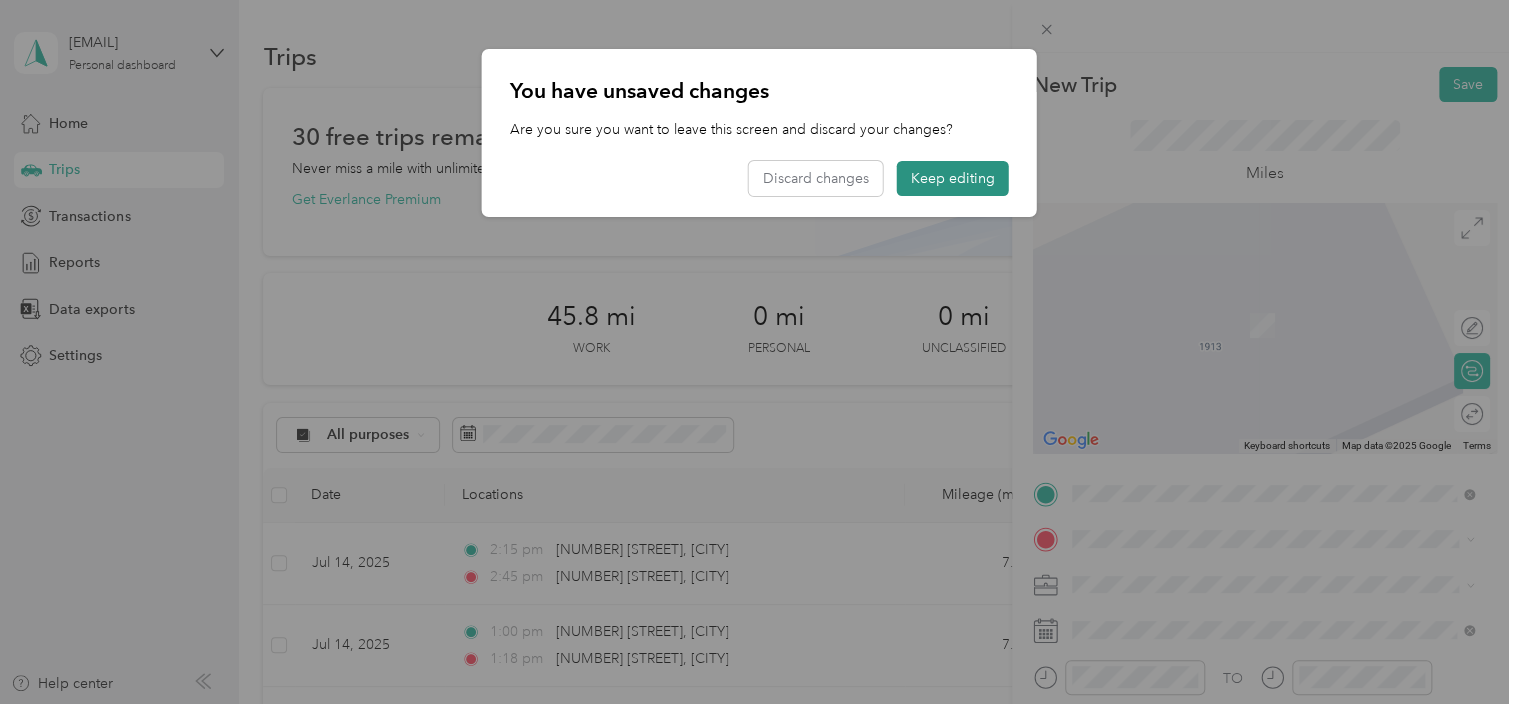 click on "Keep editing" at bounding box center [953, 178] 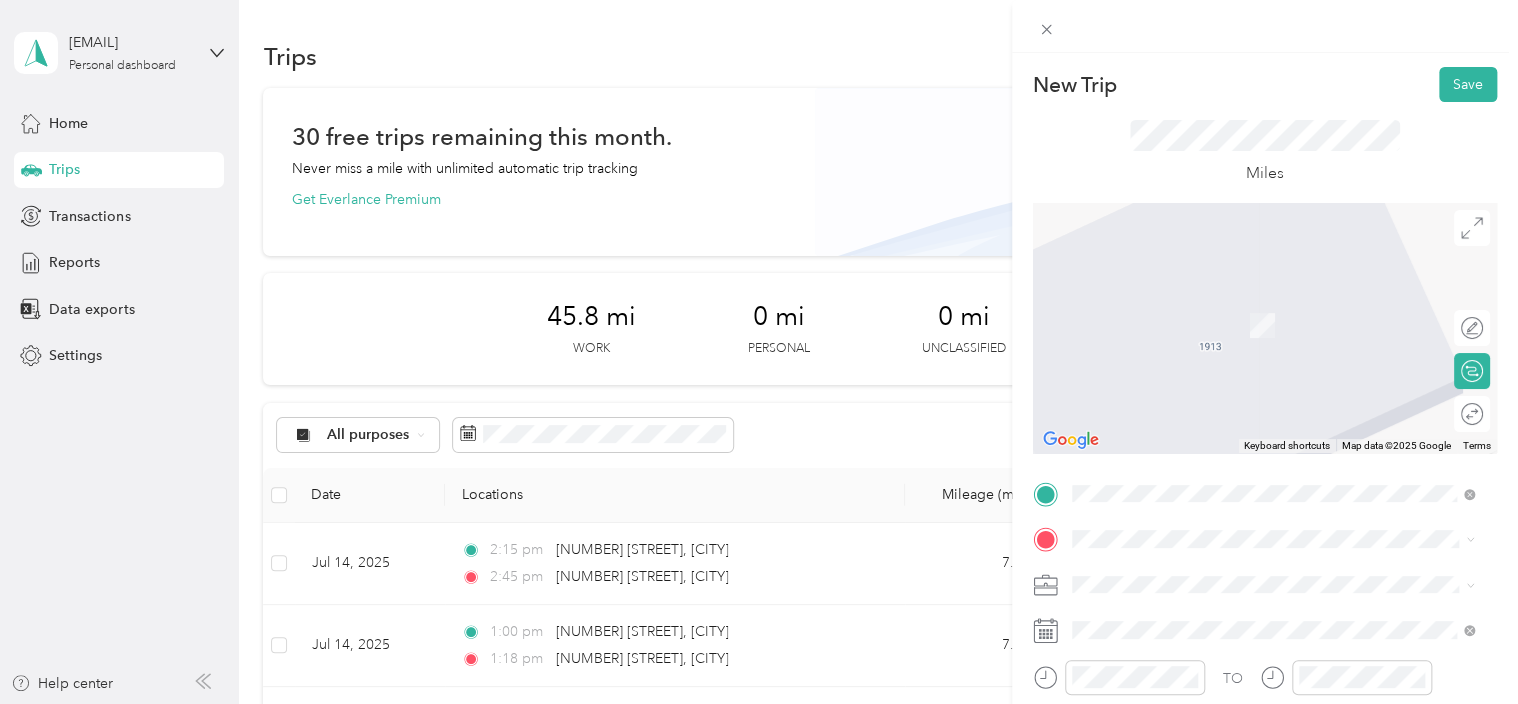 click on "New Trip Save This trip cannot be edited because it is either under review, approved, or paid. Contact your Team Manager to edit it. Miles To navigate the map with touch gestures double-tap and hold your finger on the map, then drag the map. ← Move left → Move right ↑ Move up ↓ Move down + Zoom in - Zoom out Home Jump left by 75% End Jump right by 75% Page Up Jump up by 75% Page Down Jump down by 75% Keyboard shortcuts Map Data Map data ©2025 Google Map data ©2025 Google 2 m  Click to toggle between metric and imperial units Terms Report a map error Edit route Calculate route Round trip TO Add photo" at bounding box center (759, 352) 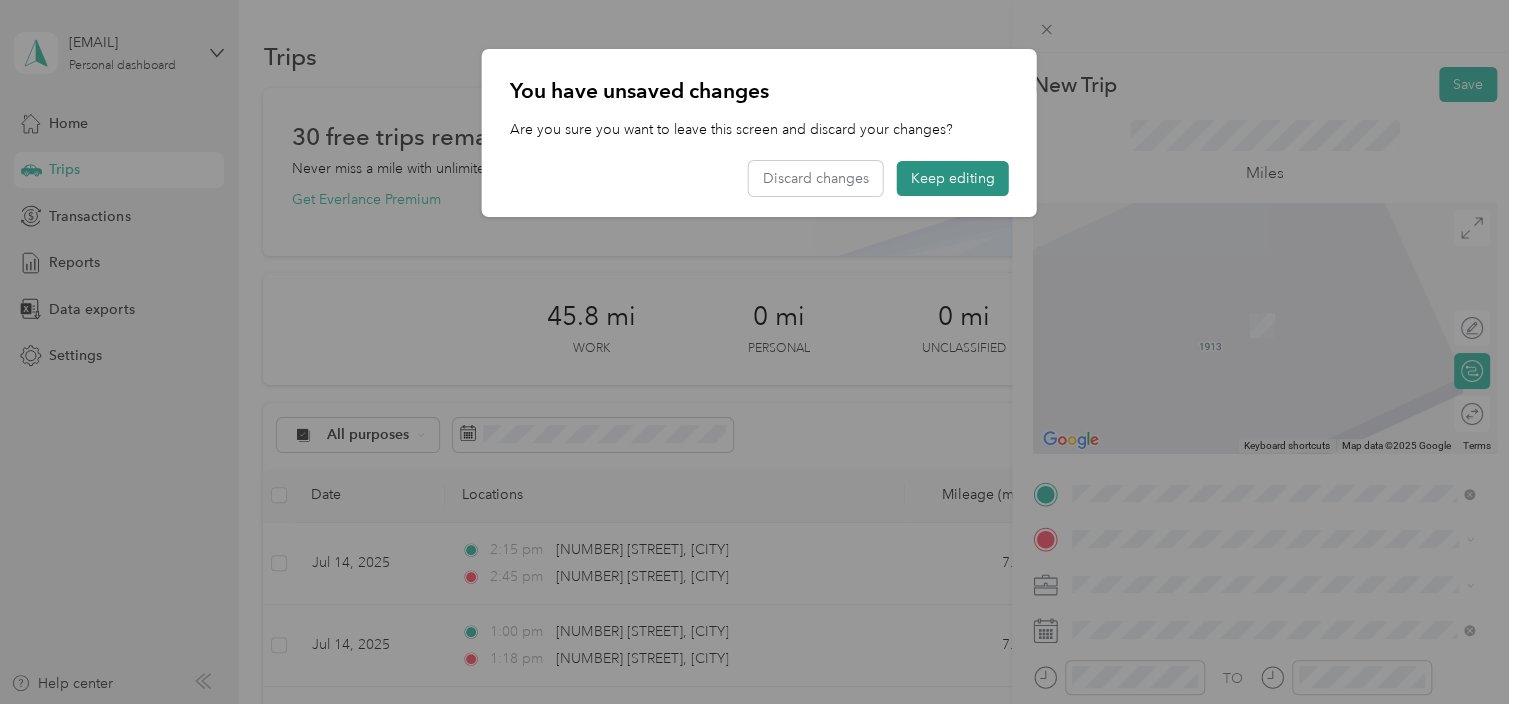 click on "Keep editing" at bounding box center (953, 178) 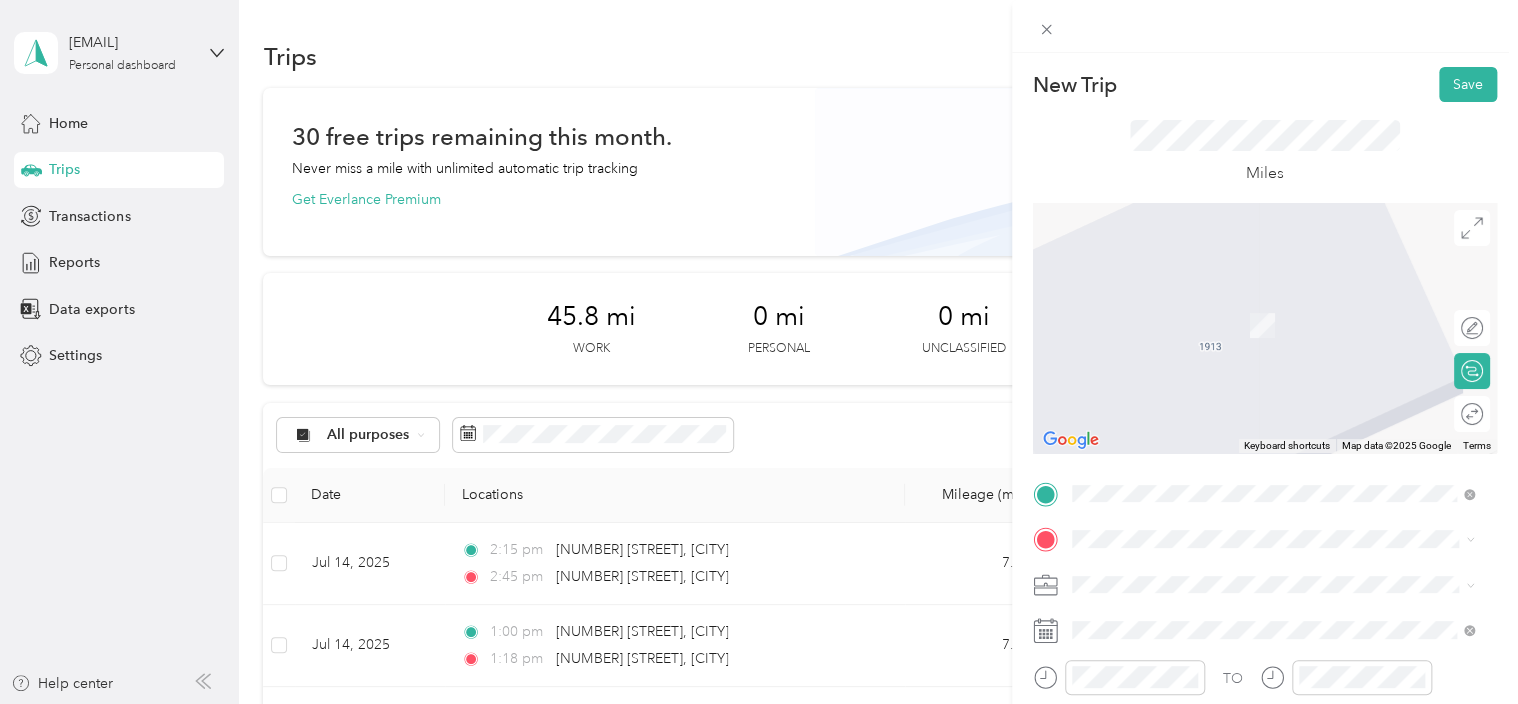 click on "New Trip Save This trip cannot be edited because it is either under review, approved, or paid. Contact your Team Manager to edit it. Miles To navigate the map with touch gestures double-tap and hold your finger on the map, then drag the map. ← Move left → Move right ↑ Move up ↓ Move down + Zoom in - Zoom out Home Jump left by 75% End Jump right by 75% Page Up Jump up by 75% Page Down Jump down by 75% Keyboard shortcuts Map Data Map data ©2025 Google Map data ©2025 Google 2 m  Click to toggle between metric and imperial units Terms Report a map error Edit route Calculate route Round trip TO Add photo" at bounding box center [759, 352] 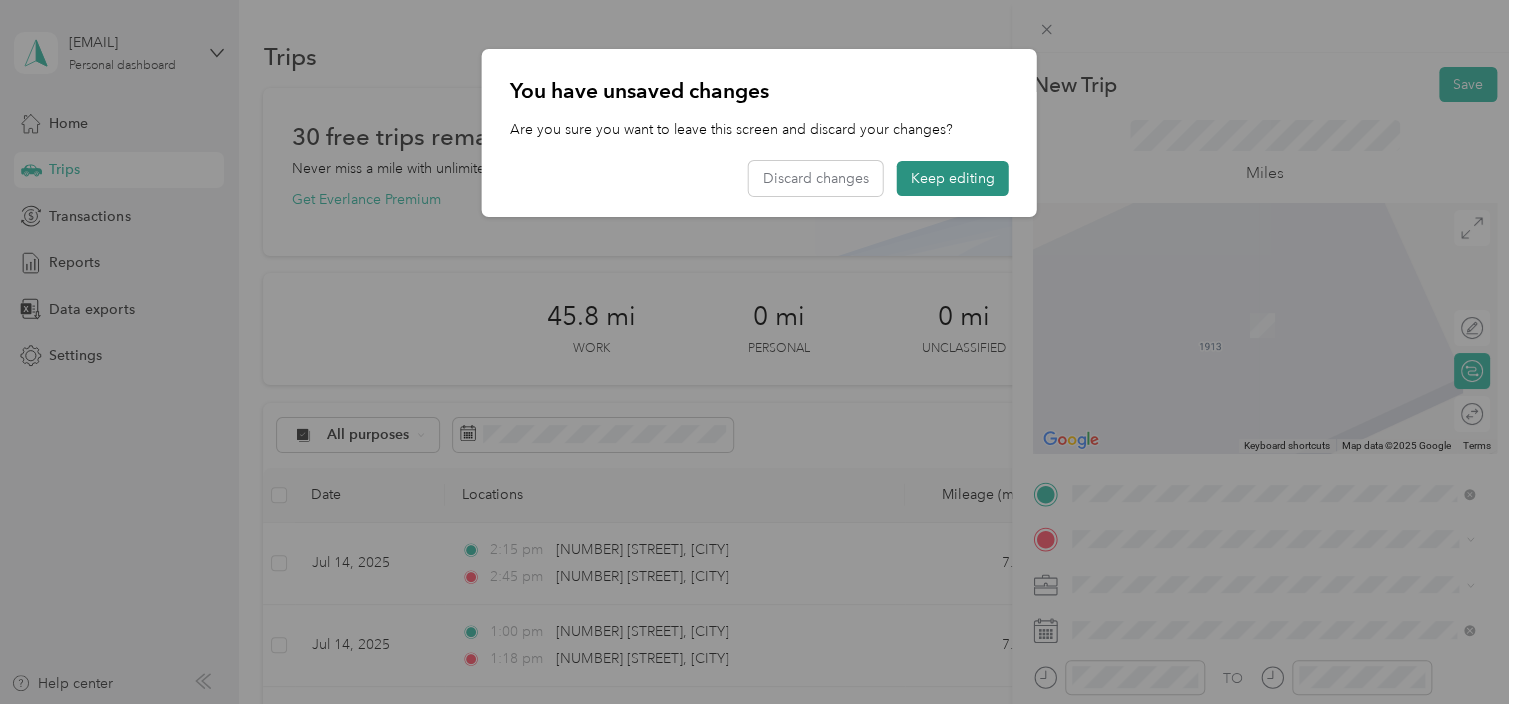 click on "Keep editing" at bounding box center [953, 178] 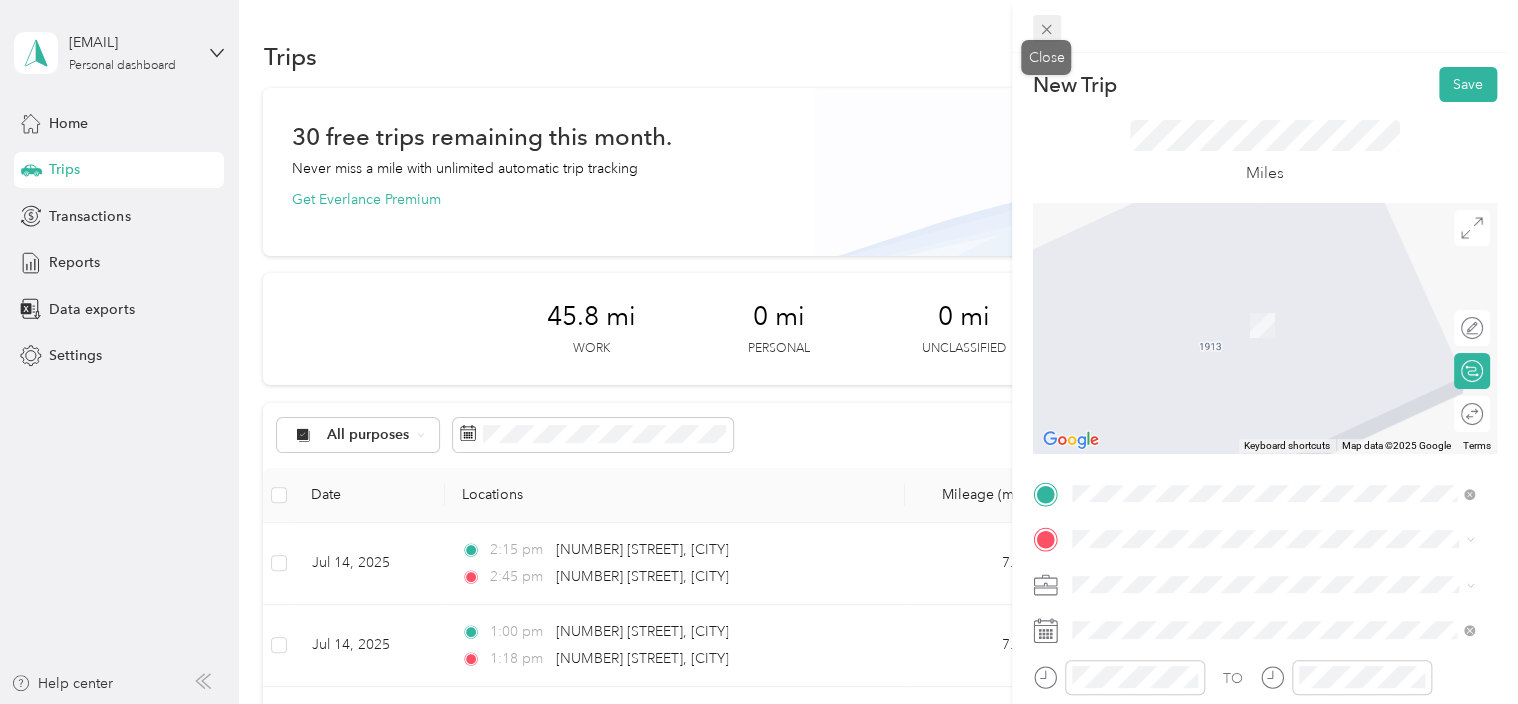 click 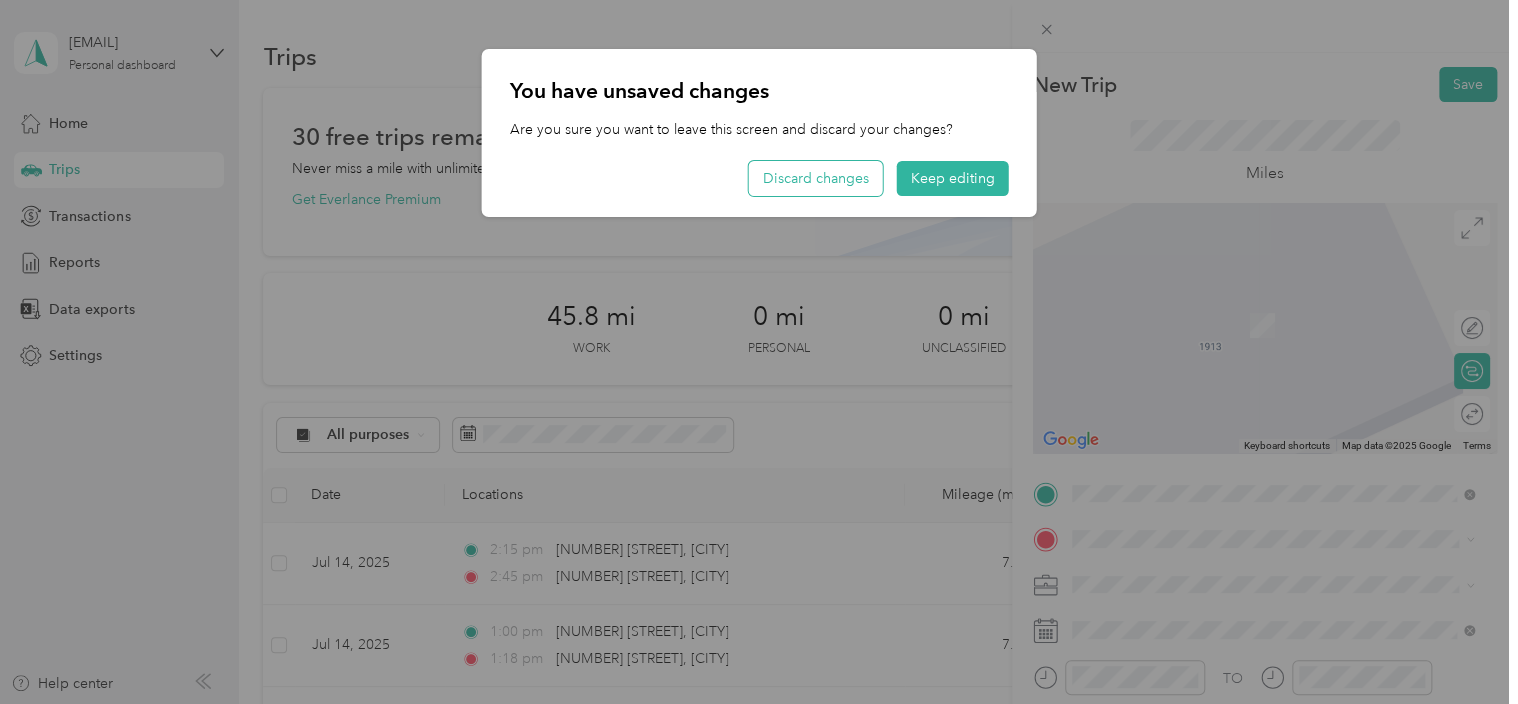click on "Discard changes" at bounding box center [816, 178] 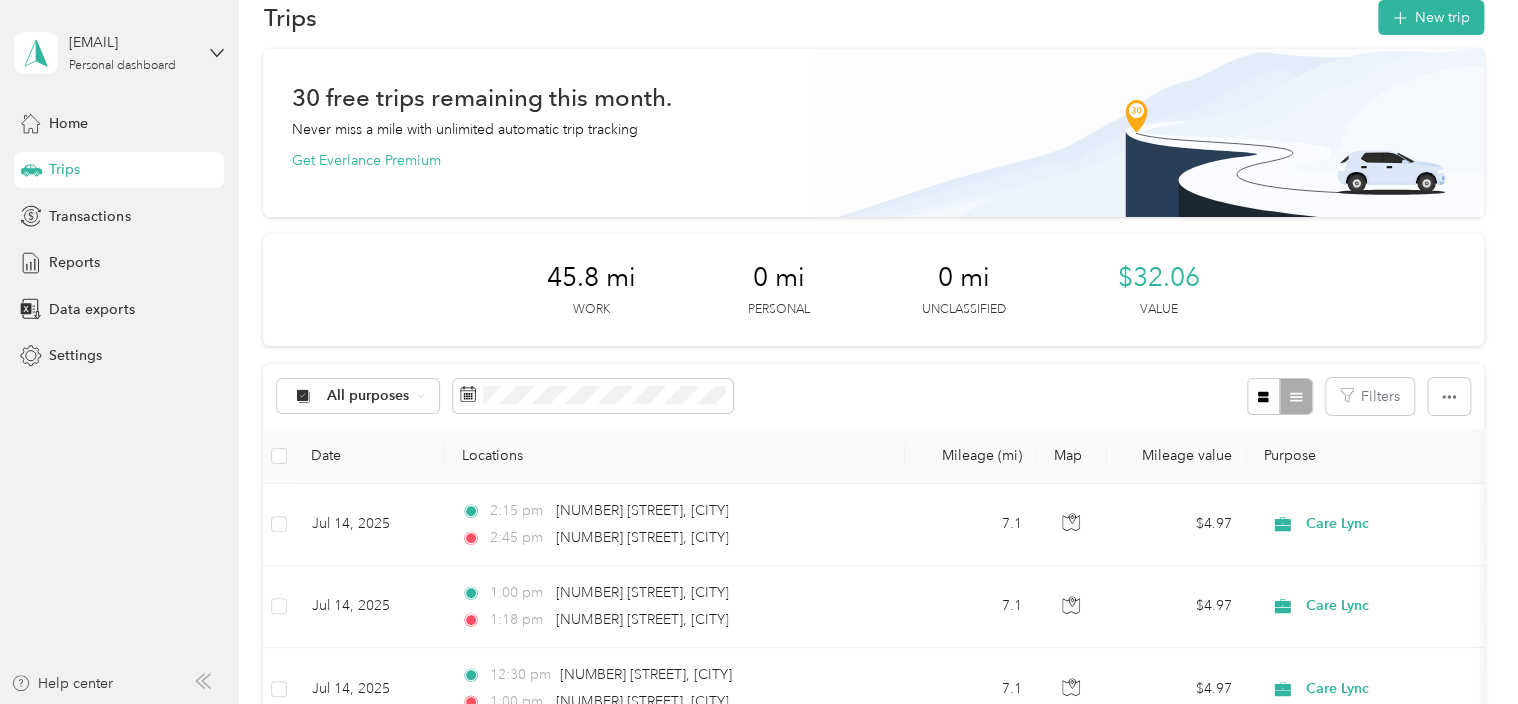 click on "All purposes Filters Date Locations Mileage (mi) Map Mileage value Purpose Track Method Report                     Jul 14, 2025 2:15 pm 501 Marshall Avenue, Pittsburgh 2:45 pm 1913 Westmont Avenue, Pittsburgh 7.1 $4.97 Care Lync Manual Jul 2025 Jul 14, 2025 1:00 pm 1913 Westmont Avenue, Pittsburgh 1:18 pm 514 Marshall Avenue, Pittsburgh 7.1 $4.97 Care Lync Manual Jul 2025 Jul 14, 2025 12:30 pm 1913 Westmont Avenue, Pittsburgh 1:00 pm 501 Marshall Avenue, Pittsburgh 7.1 $4.97 Care Lync Manual Jul 2025 Jul 11, 2025 4:07 pm 3401 Boulevard of the Allies, Pittsburgh 4:29 pm 1913 Westmont Avenue, Pittsburgh 4.9 $3.43 Care Lync Manual Jul 2025 Jul 11, 2025 3:05 pm 1913 Westmont Avenue, Pittsburgh 4:12 pm 3401 Boulevard of the Allies, Pittsburgh 4.7 $3.29 Care Lync Manual Jul 2025 Jul 2, 2025 2:20 pm 1913 Westmont Avenue, Pittsburgh 3:10 pm 6621 Darlington Road, Pittsburgh 7.4 $5.18 Care Lync Manual Jul 2025 Jul 2, 2025 4:35 am 6621 Darlington Road, Pittsburgh 5:05 pm 1913 Westmont Avenue, Pittsburgh 7.5 7" at bounding box center [873, 747] 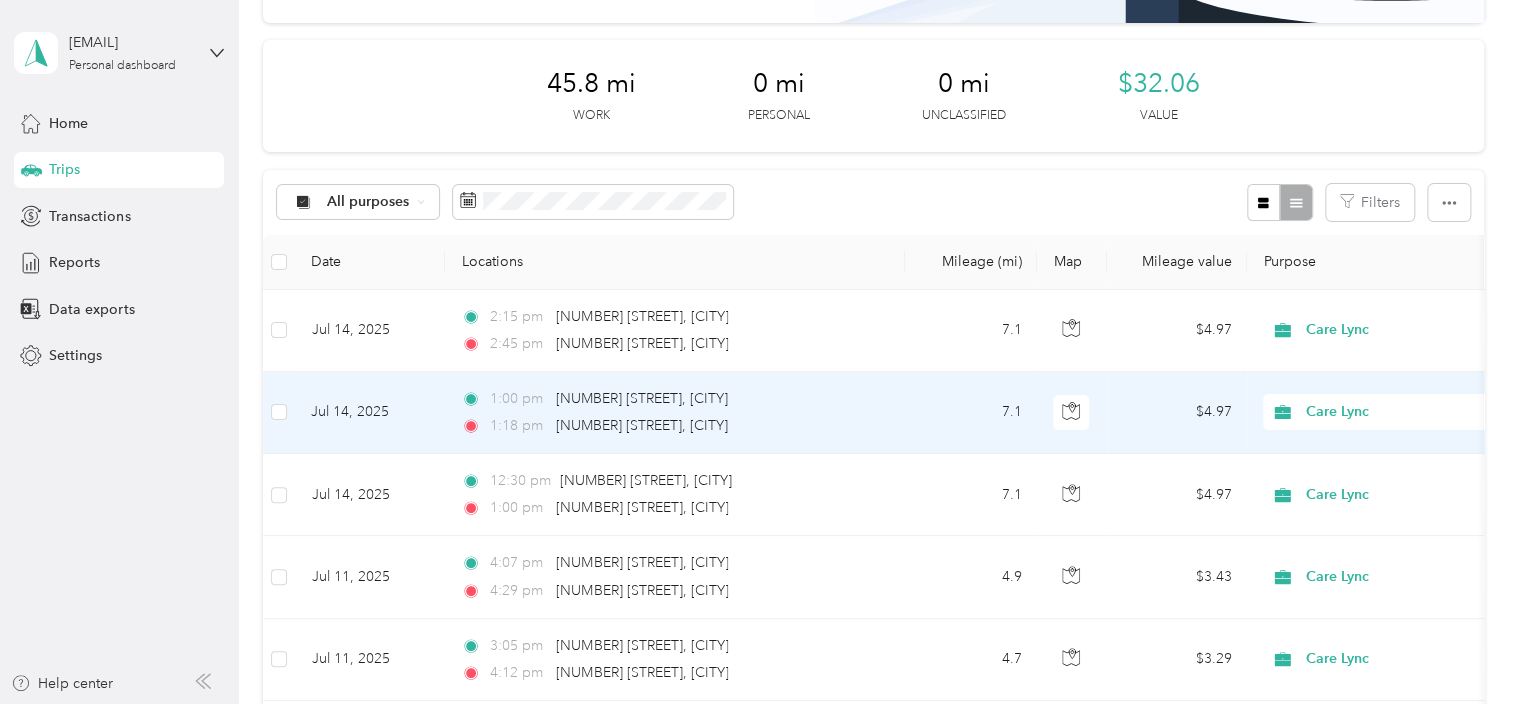 scroll, scrollTop: 120, scrollLeft: 0, axis: vertical 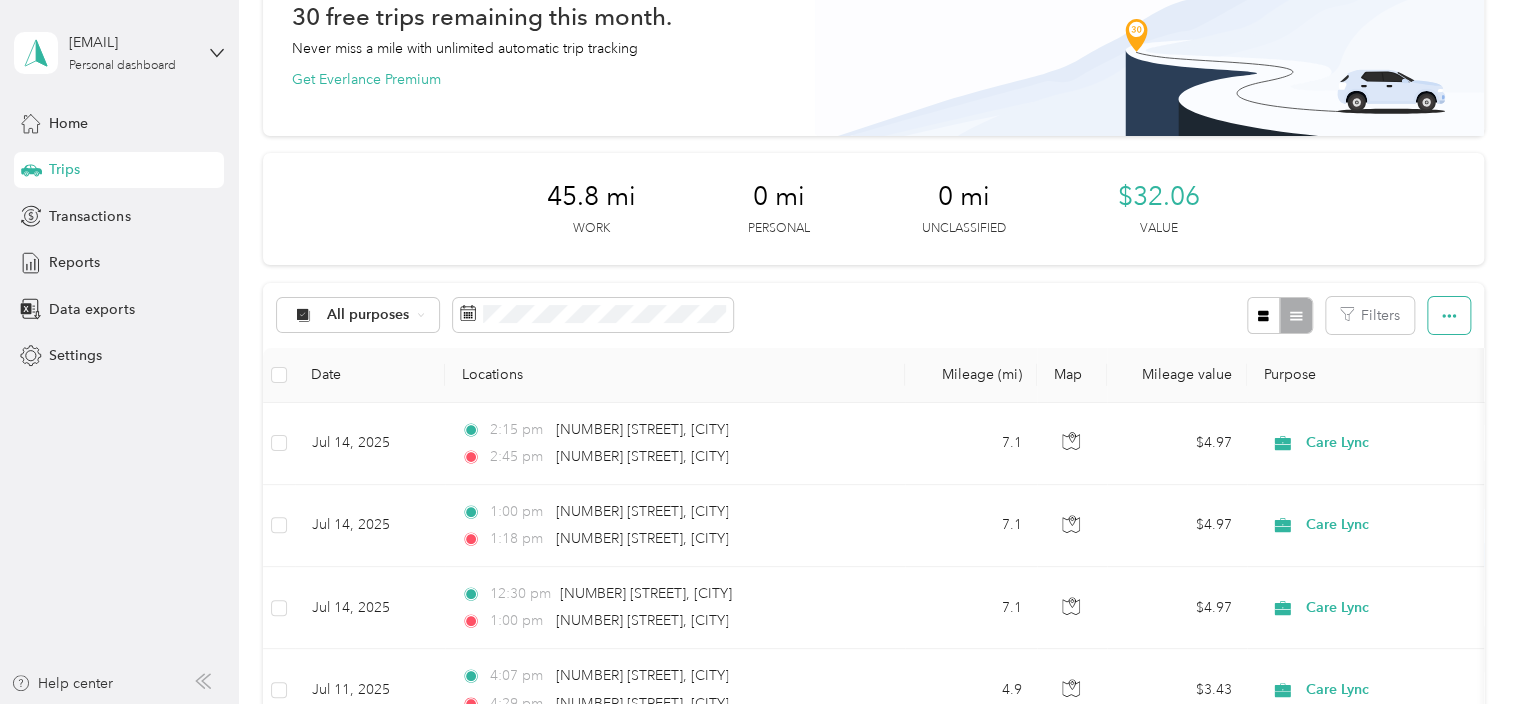 click 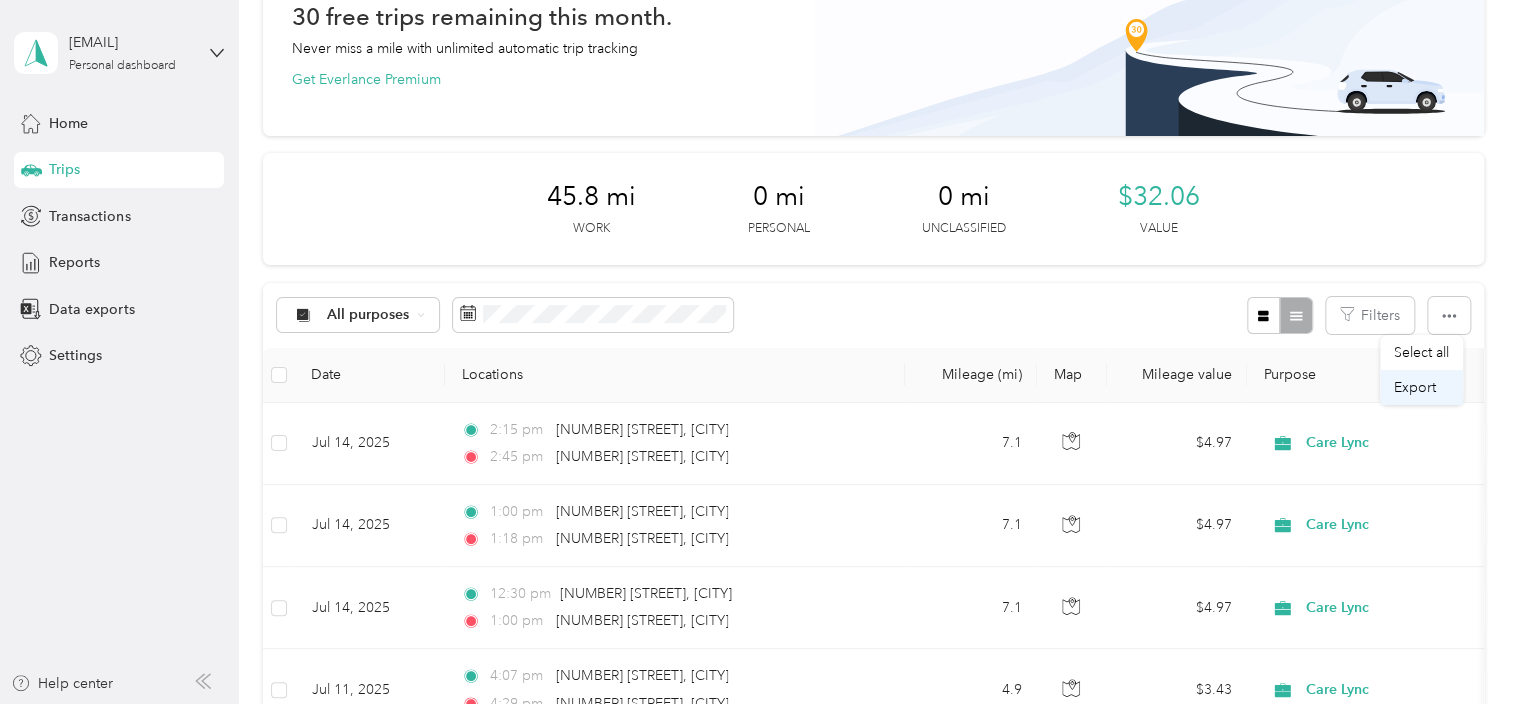 click on "Export" at bounding box center [1415, 387] 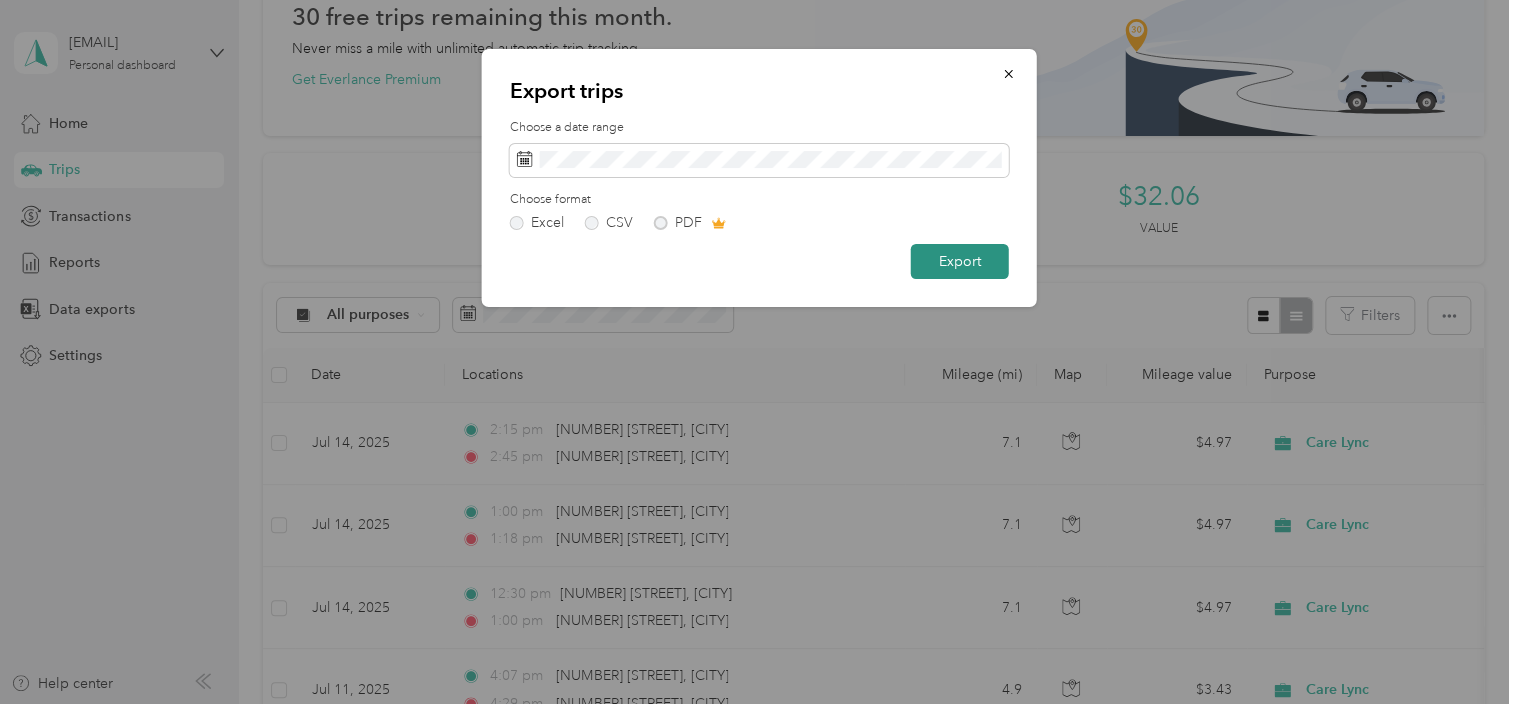 click on "Export" at bounding box center [960, 261] 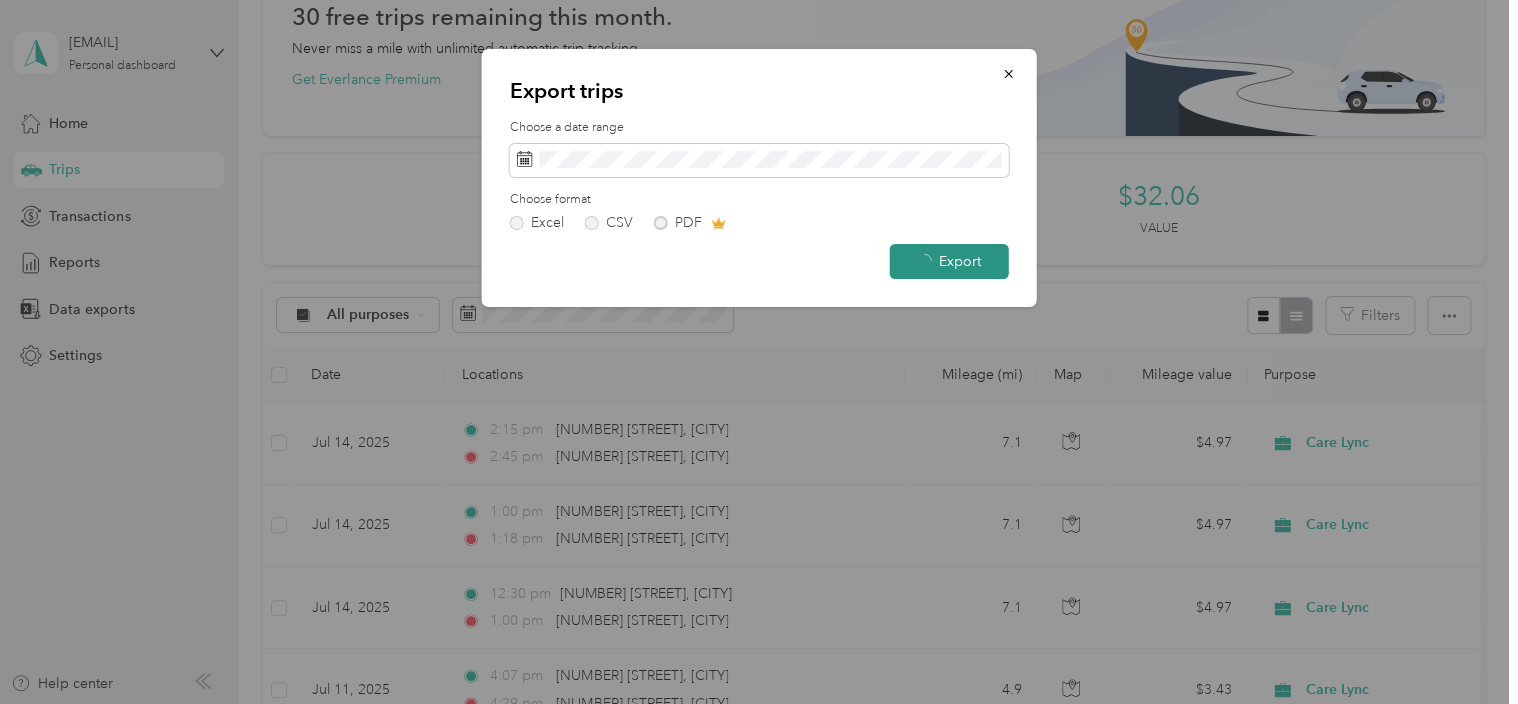 scroll, scrollTop: 0, scrollLeft: 0, axis: both 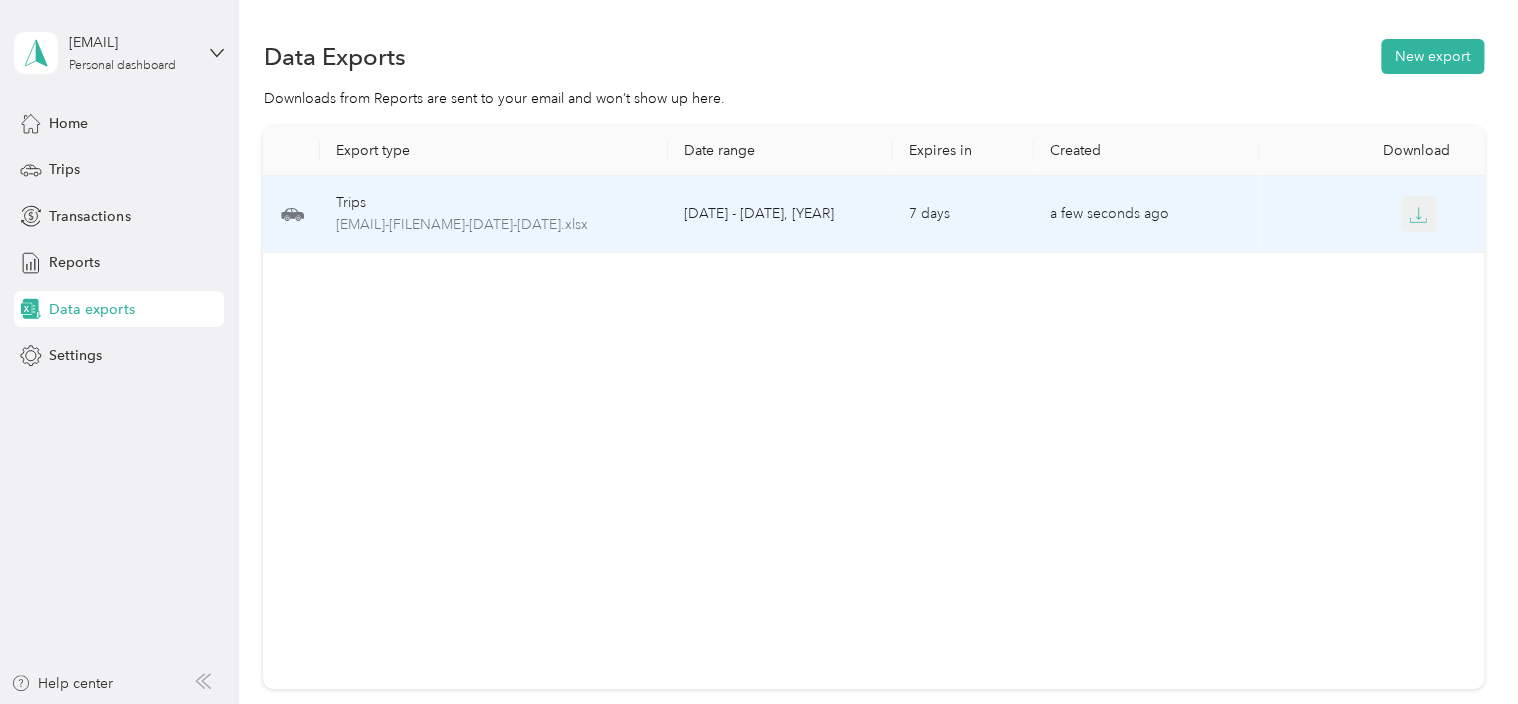 click 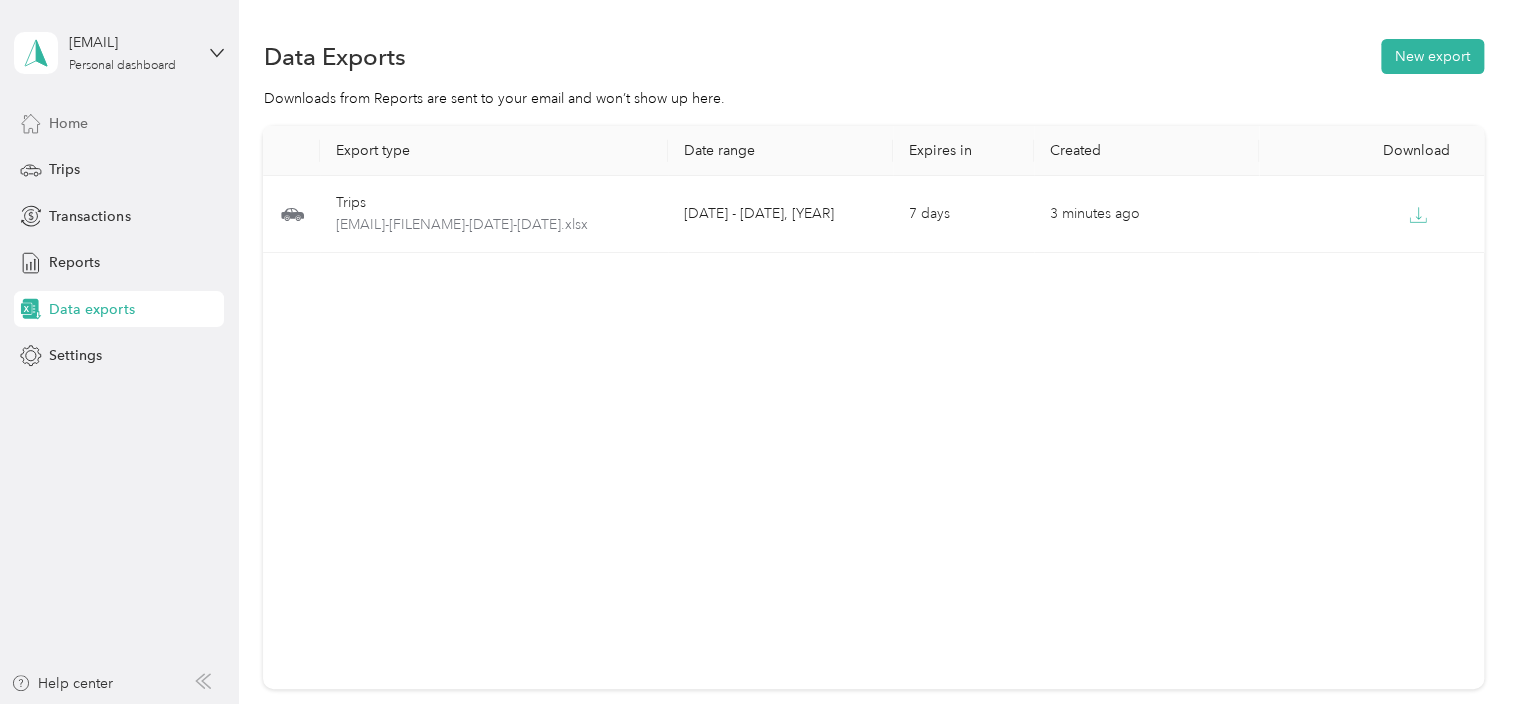 click on "Home" at bounding box center (68, 123) 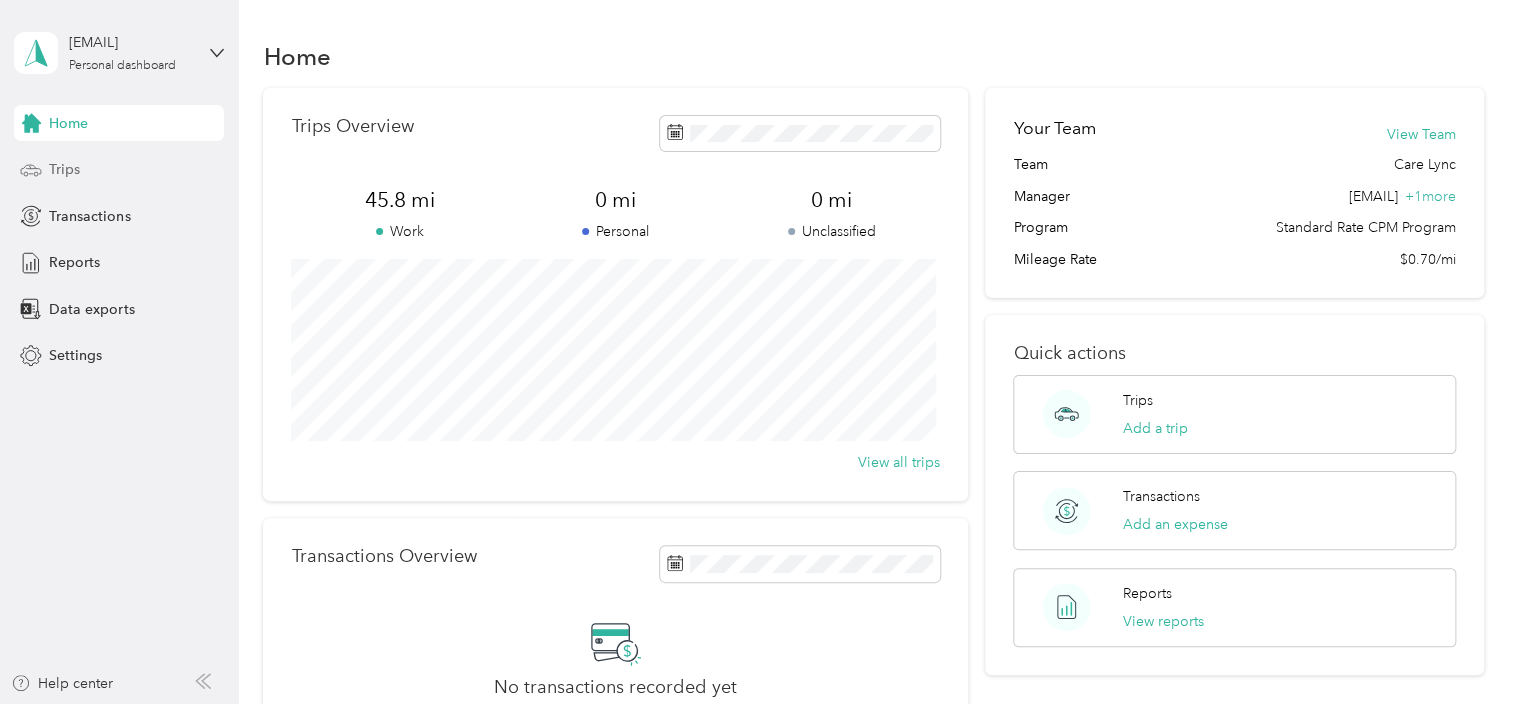 click on "Trips" at bounding box center (119, 170) 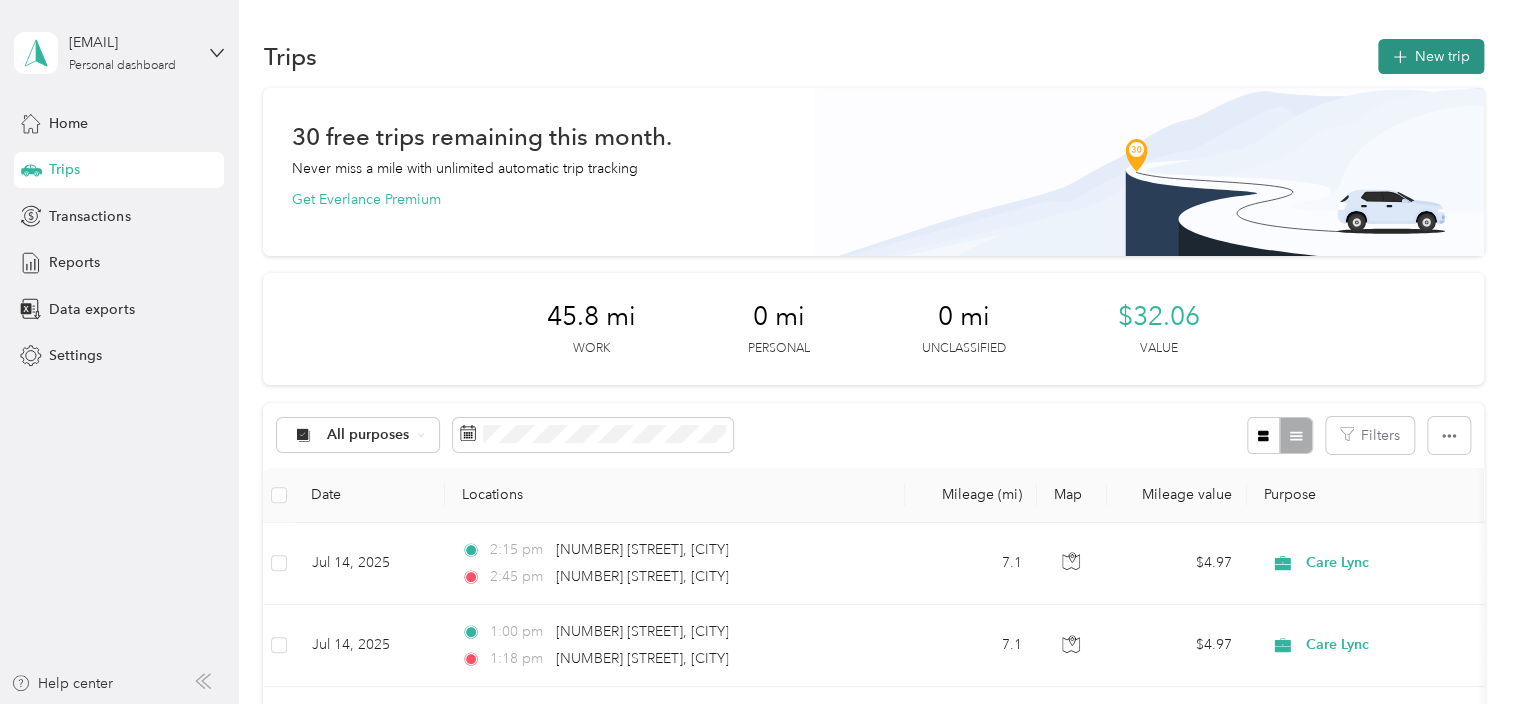 click on "New trip" at bounding box center (1431, 56) 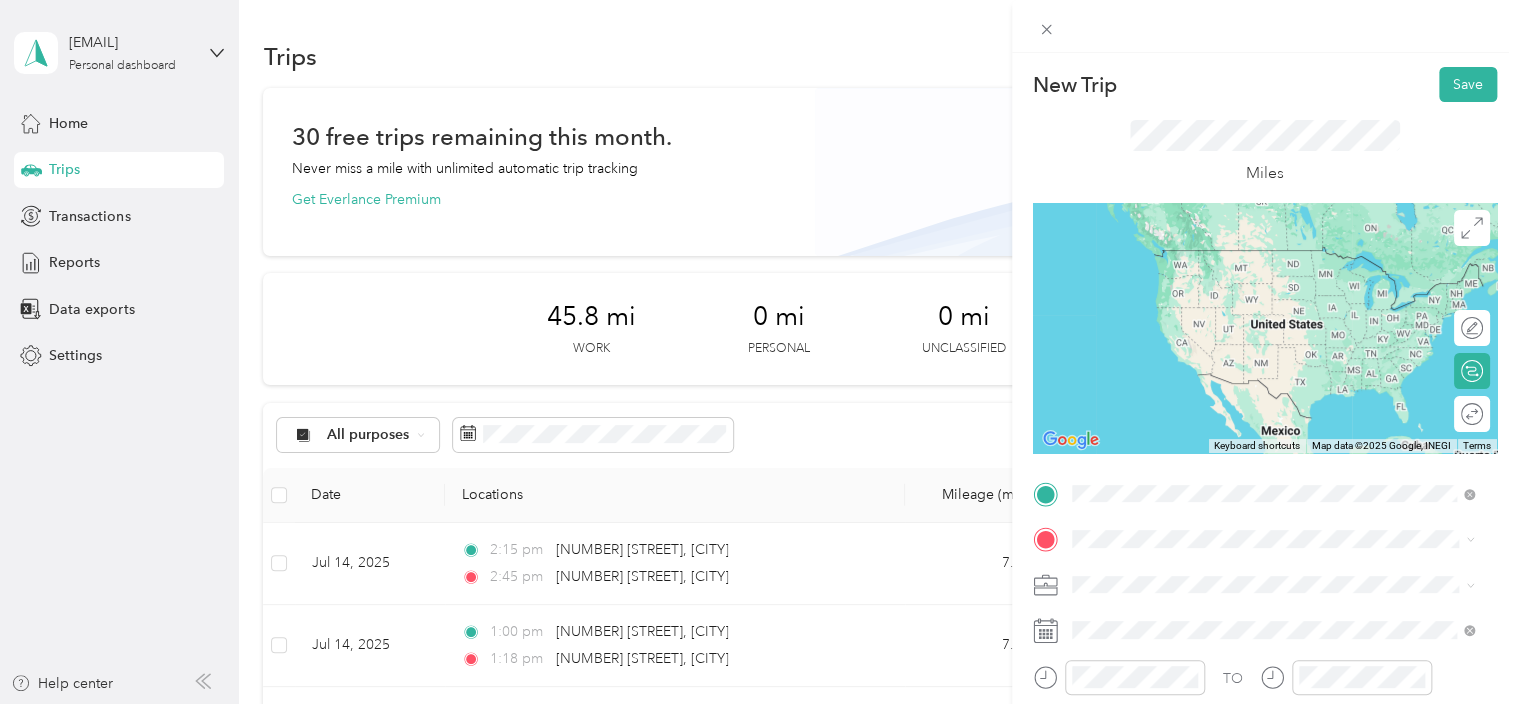 click on "[NUMBER] [STREET]
[CITY], [STATE] [POSTAL_CODE], [COUNTRY]" at bounding box center (1253, 258) 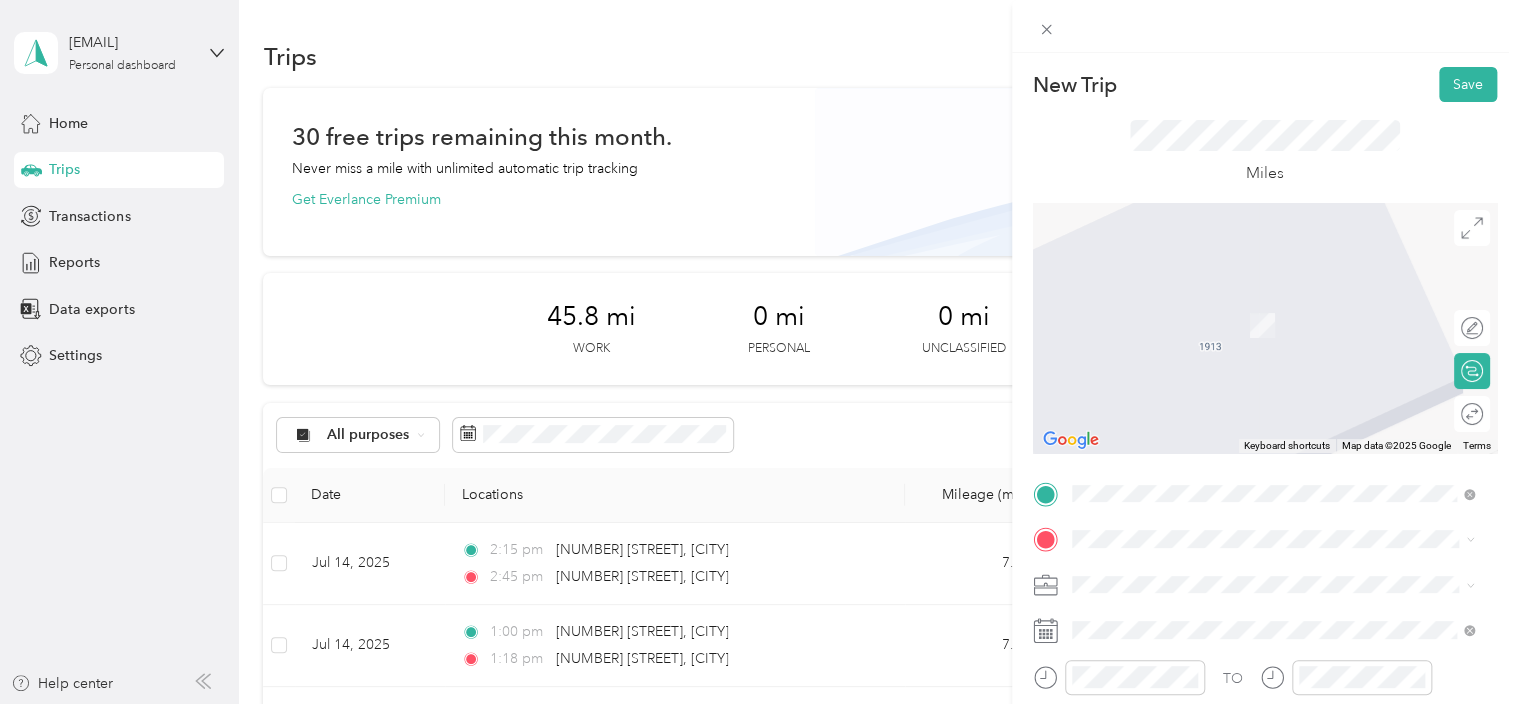 click on "[NUMBER] [STREET]
[CITY], [STATE] [POSTAL_CODE], [COUNTRY]" at bounding box center [1253, 293] 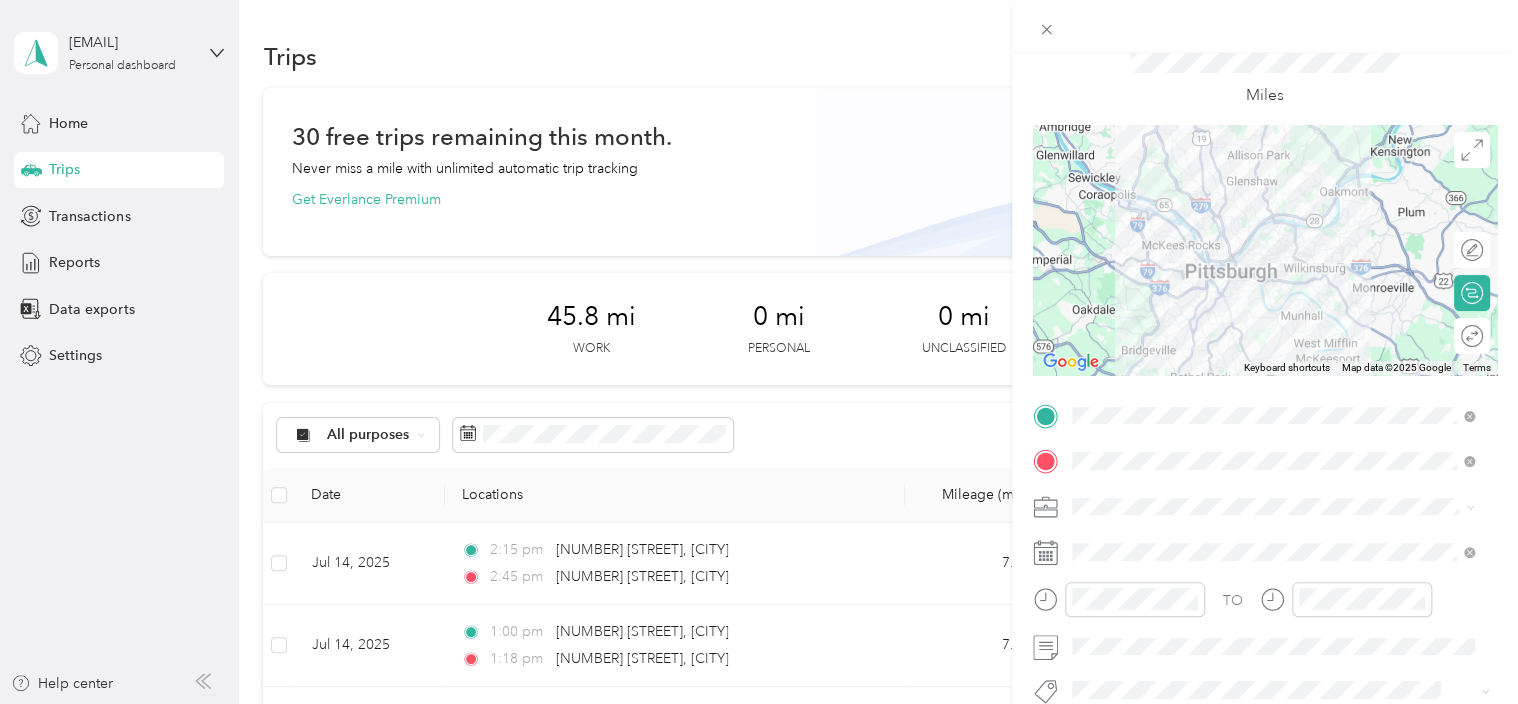 scroll, scrollTop: 136, scrollLeft: 0, axis: vertical 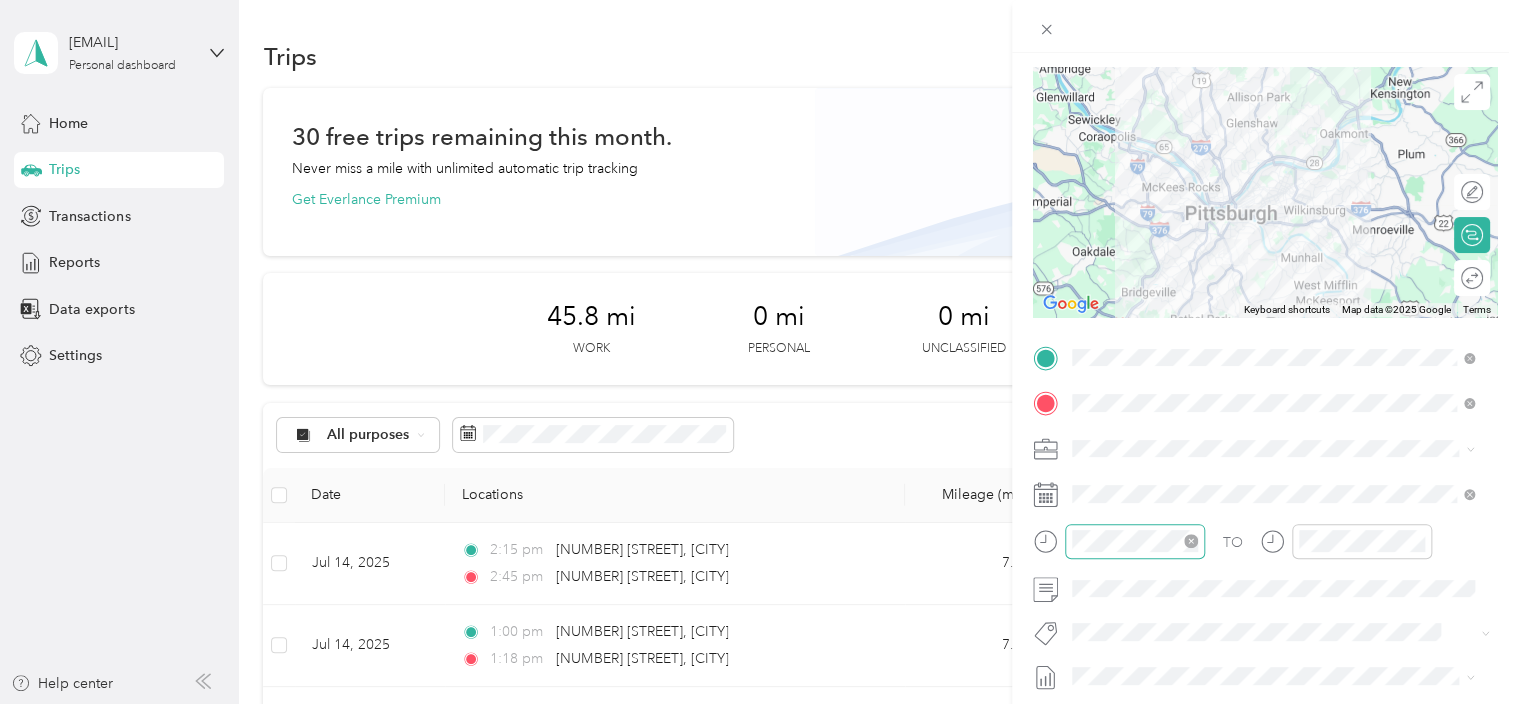 click at bounding box center (1135, 541) 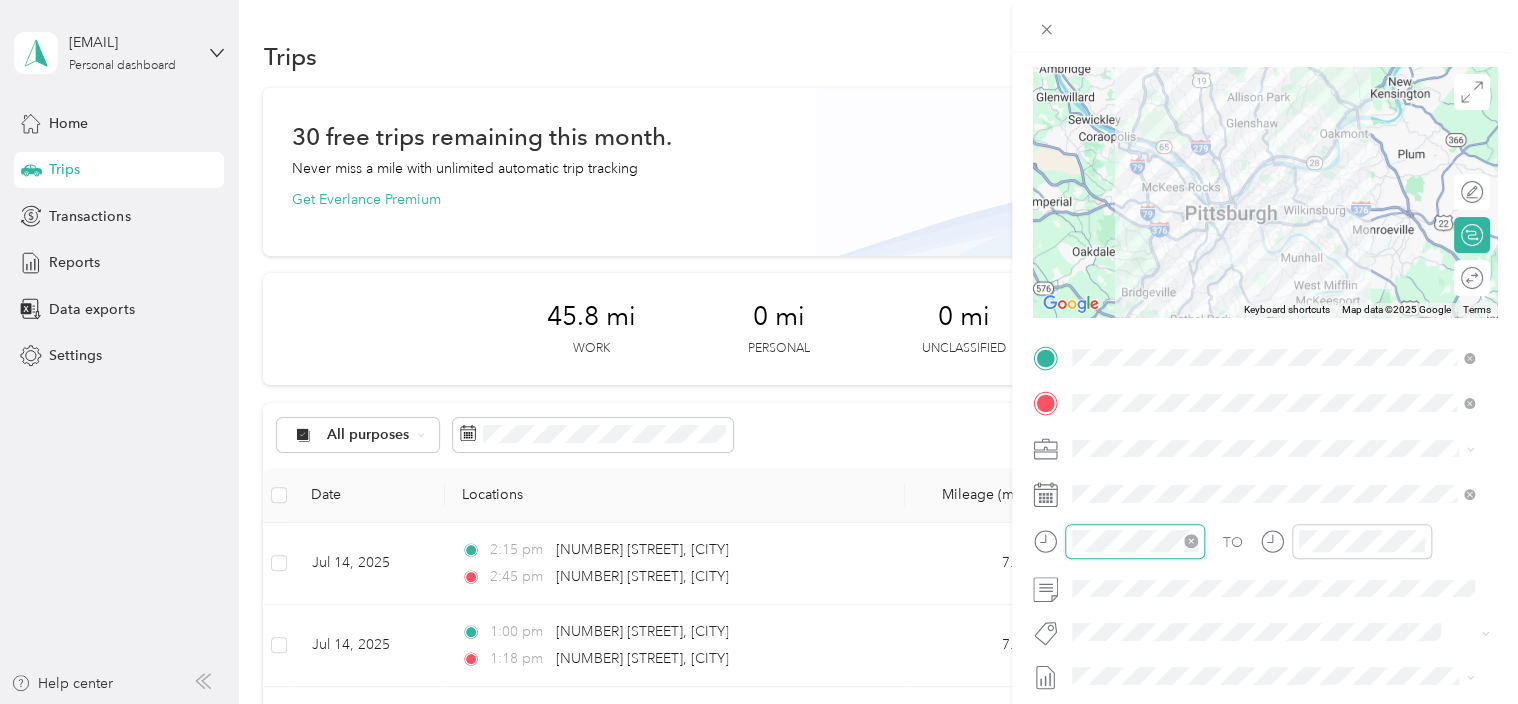 scroll, scrollTop: 308, scrollLeft: 0, axis: vertical 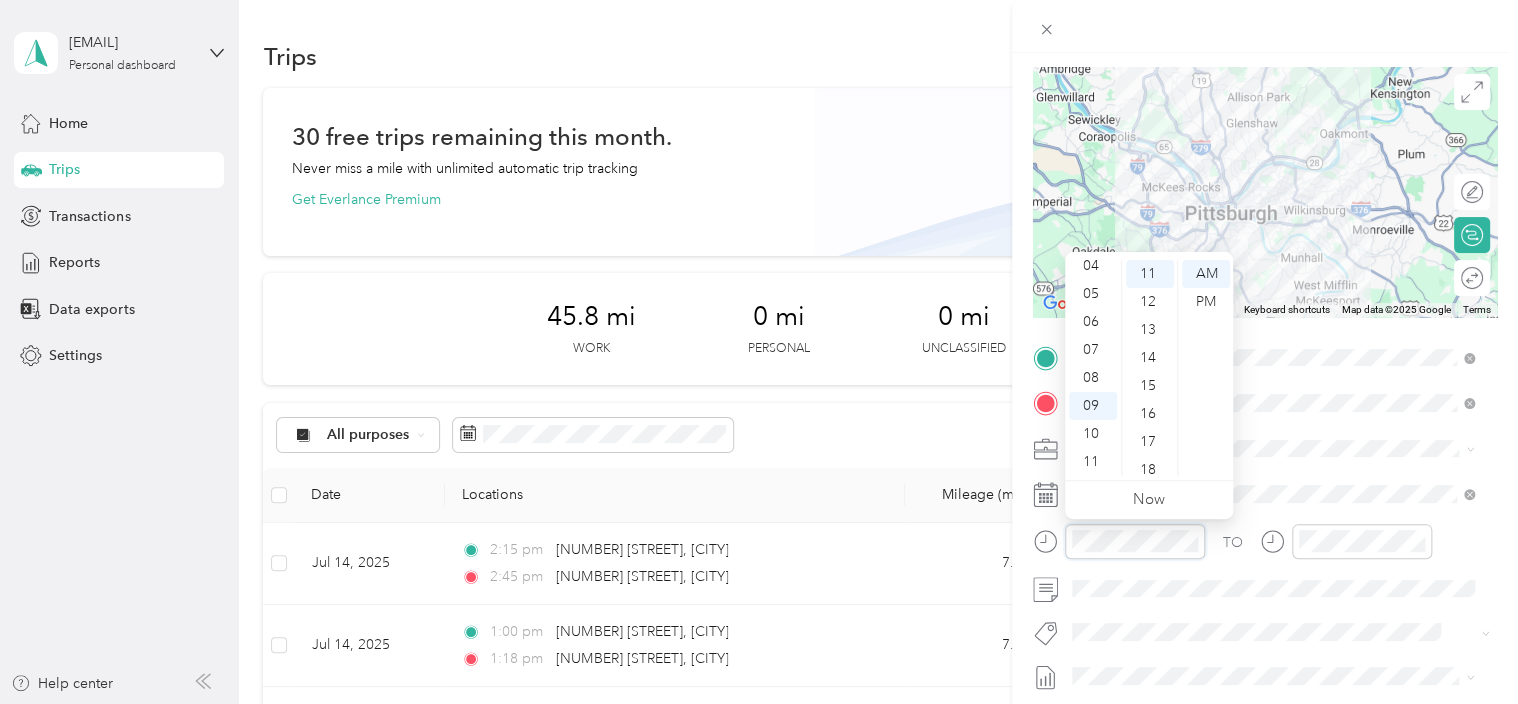 click on "New Trip Save This trip cannot be edited because it is either under review, approved, or paid. Contact your Team Manager to edit it. Miles To navigate the map with touch gestures double-tap and hold your finger on the map, then drag the map. ← Move left → Move right ↑ Move up ↓ Move down + Zoom in - Zoom out Home Jump left by 75% End Jump right by 75% Page Up Jump up by 75% Page Down Jump down by 75% Keyboard shortcuts Map Data Map data ©2025 Google Map data ©2025 Google 5 km  Click to toggle between metric and imperial units Terms Report a map error Edit route Calculate route Round trip TO Add photo" at bounding box center [759, 352] 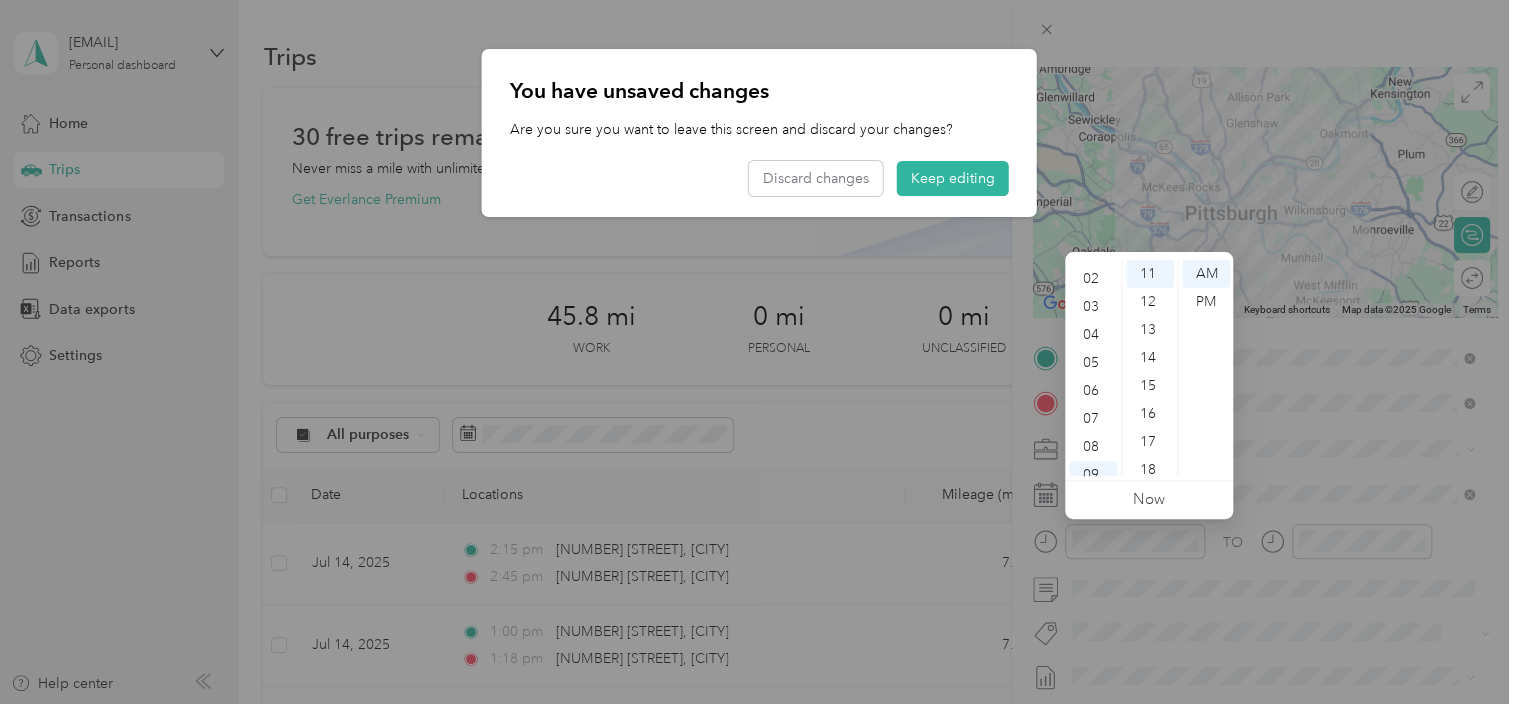 scroll, scrollTop: 0, scrollLeft: 0, axis: both 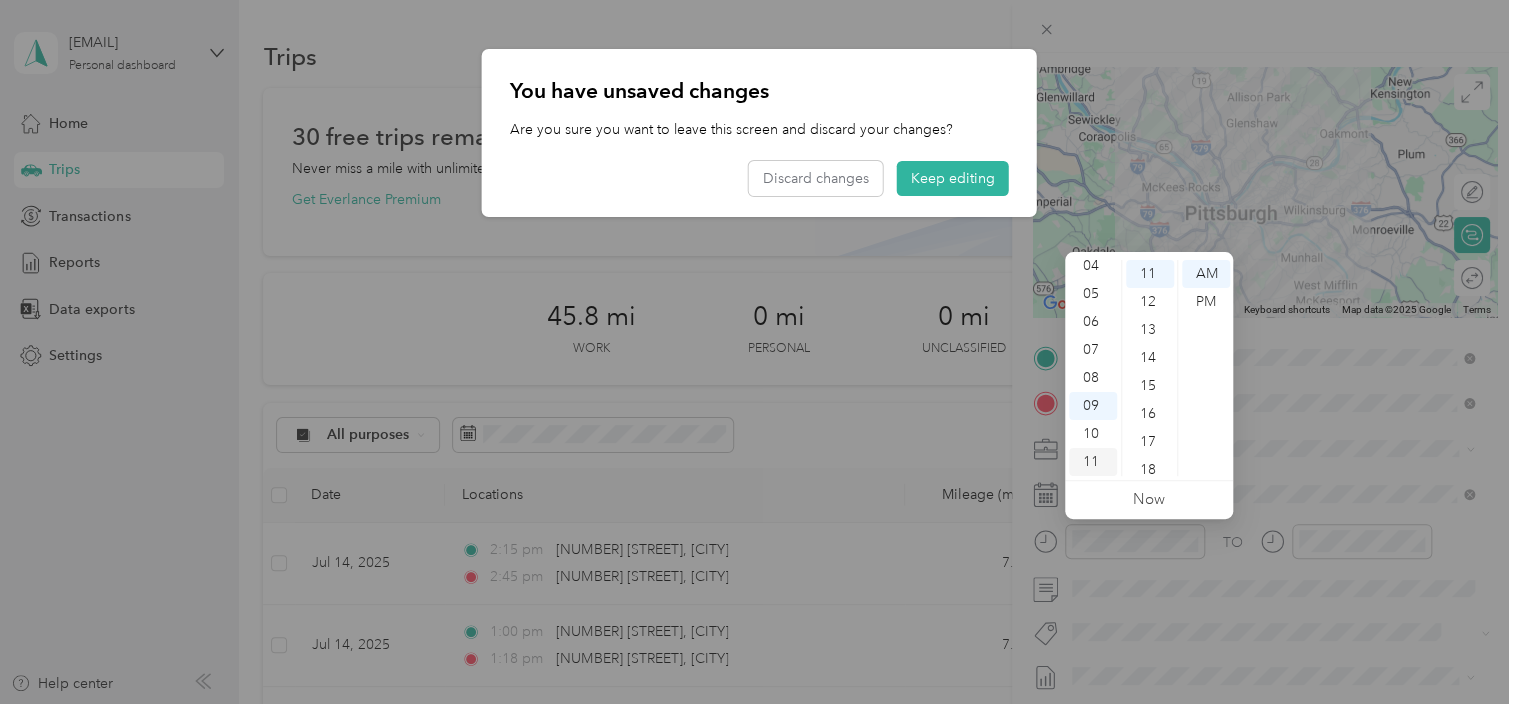 click on "11" at bounding box center (1093, 462) 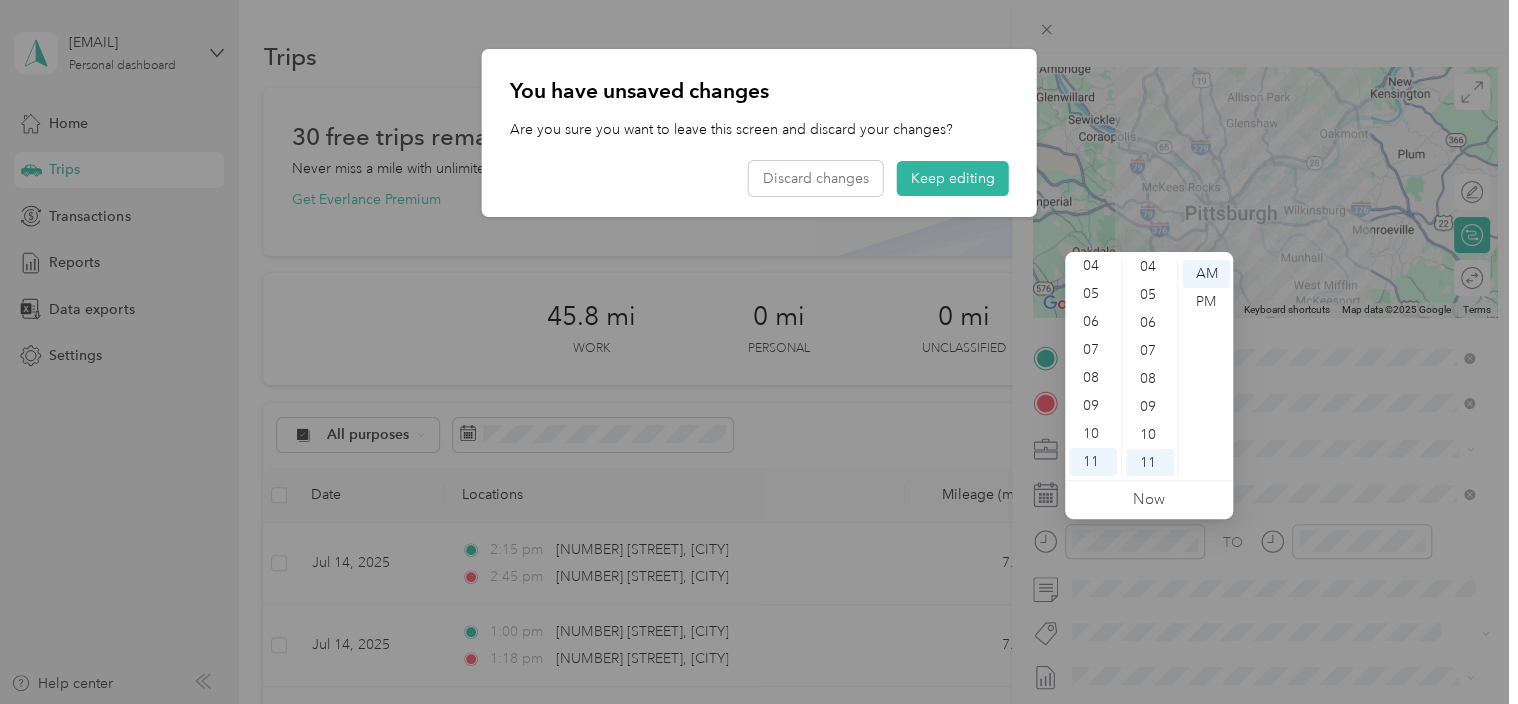 scroll, scrollTop: 47, scrollLeft: 0, axis: vertical 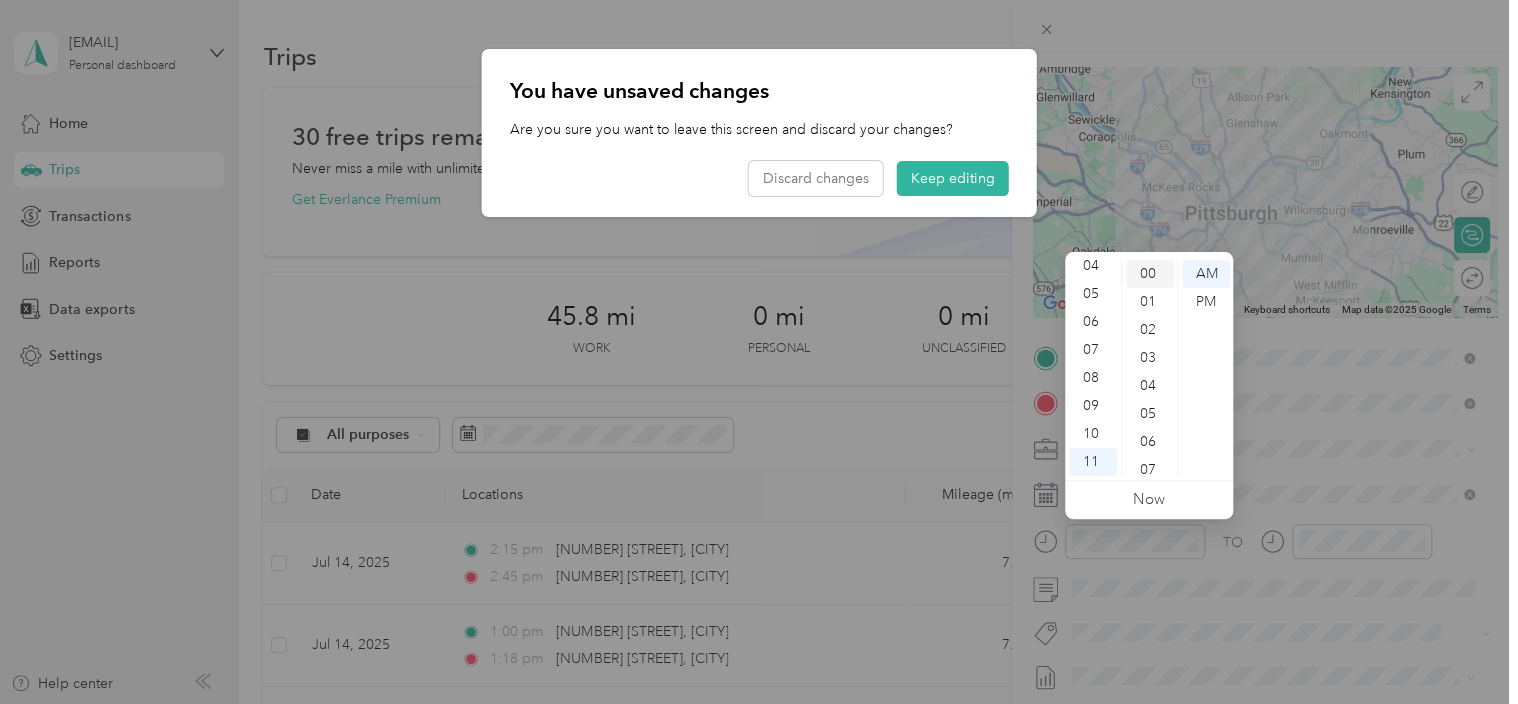 click on "00" at bounding box center [1150, 274] 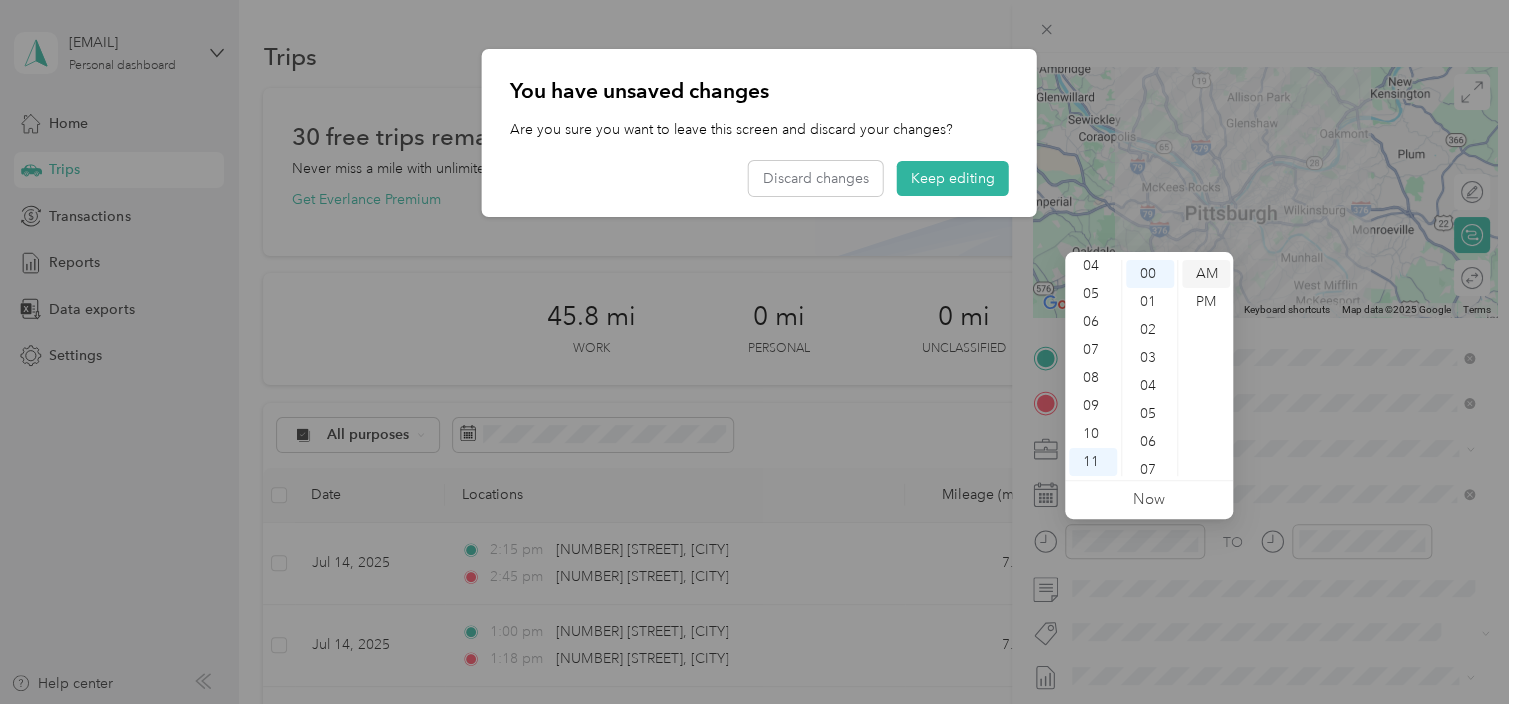 click on "AM" at bounding box center [1206, 274] 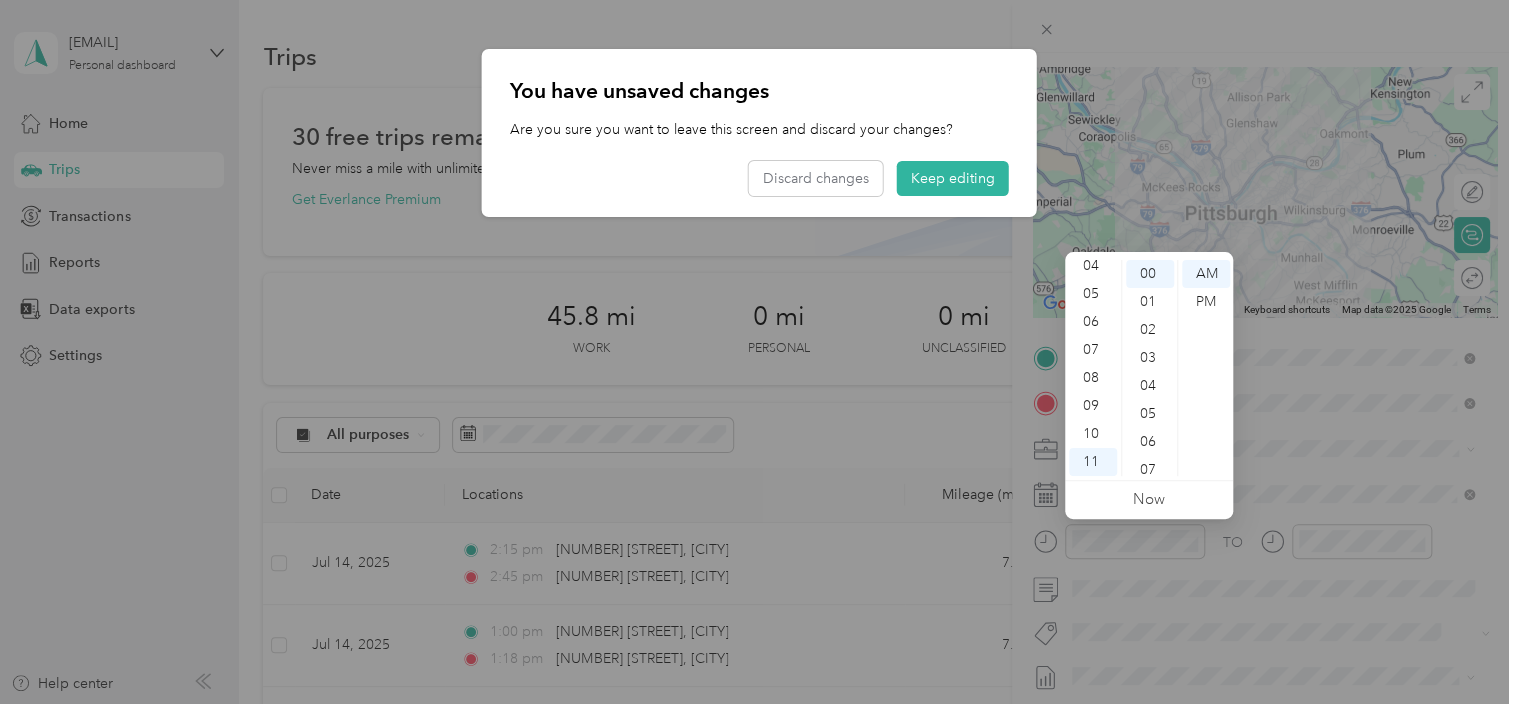 click at bounding box center [759, 352] 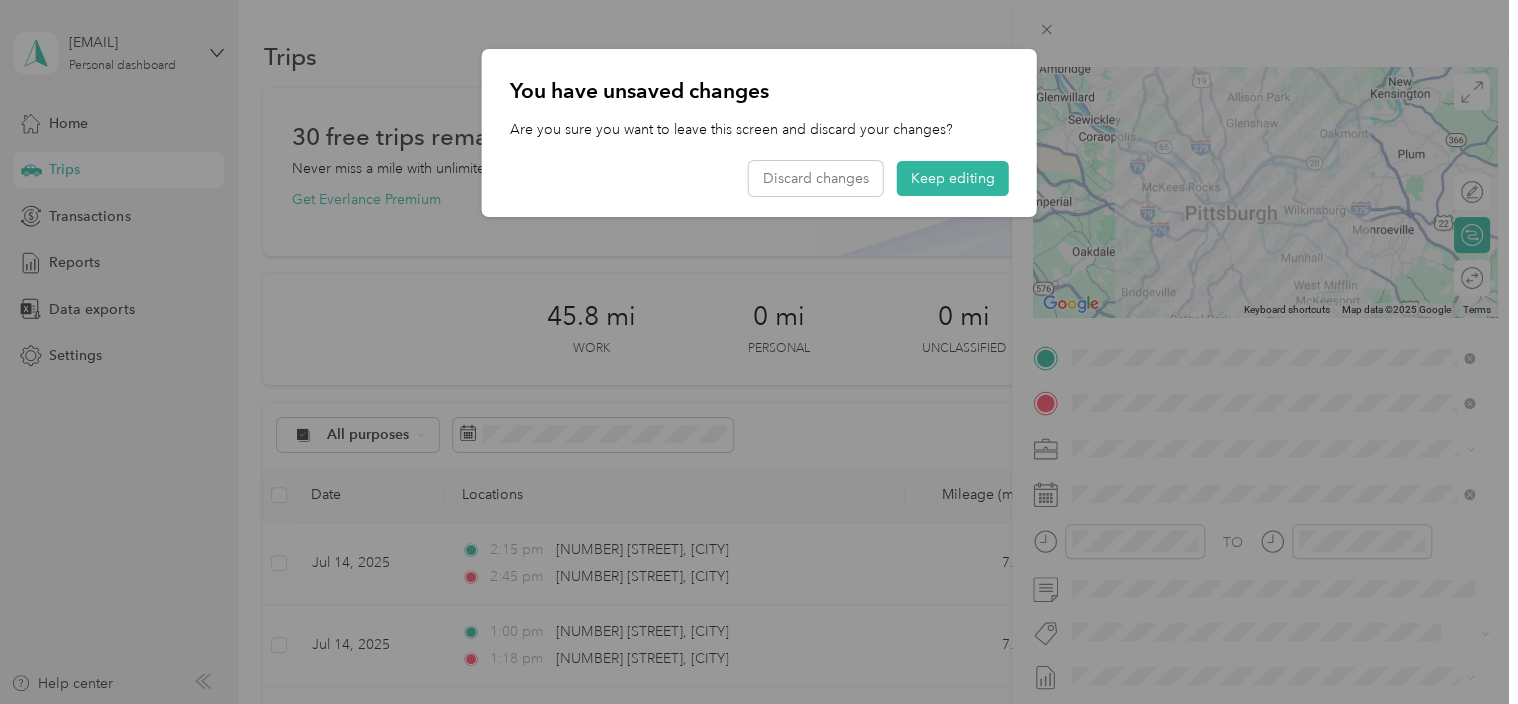 click at bounding box center (759, 352) 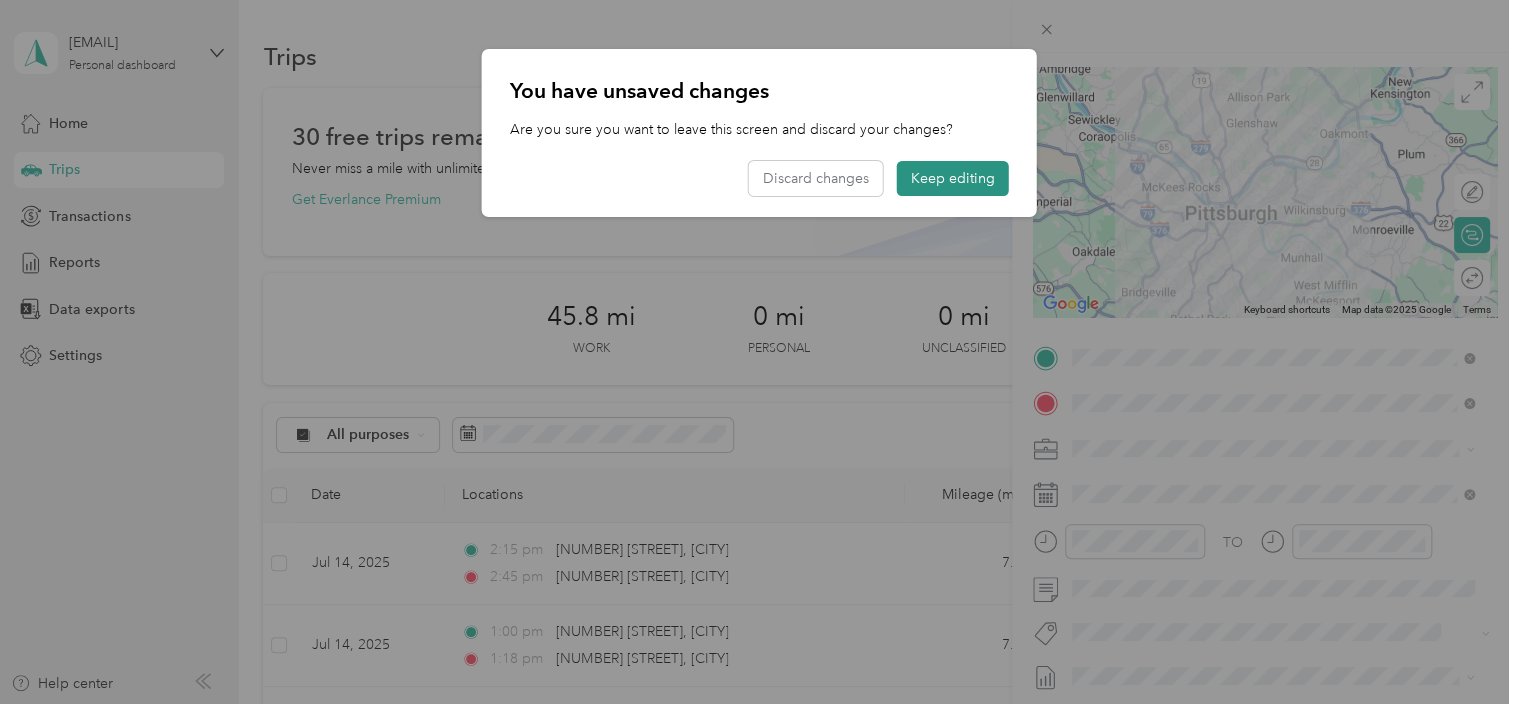 click on "Keep editing" at bounding box center [953, 178] 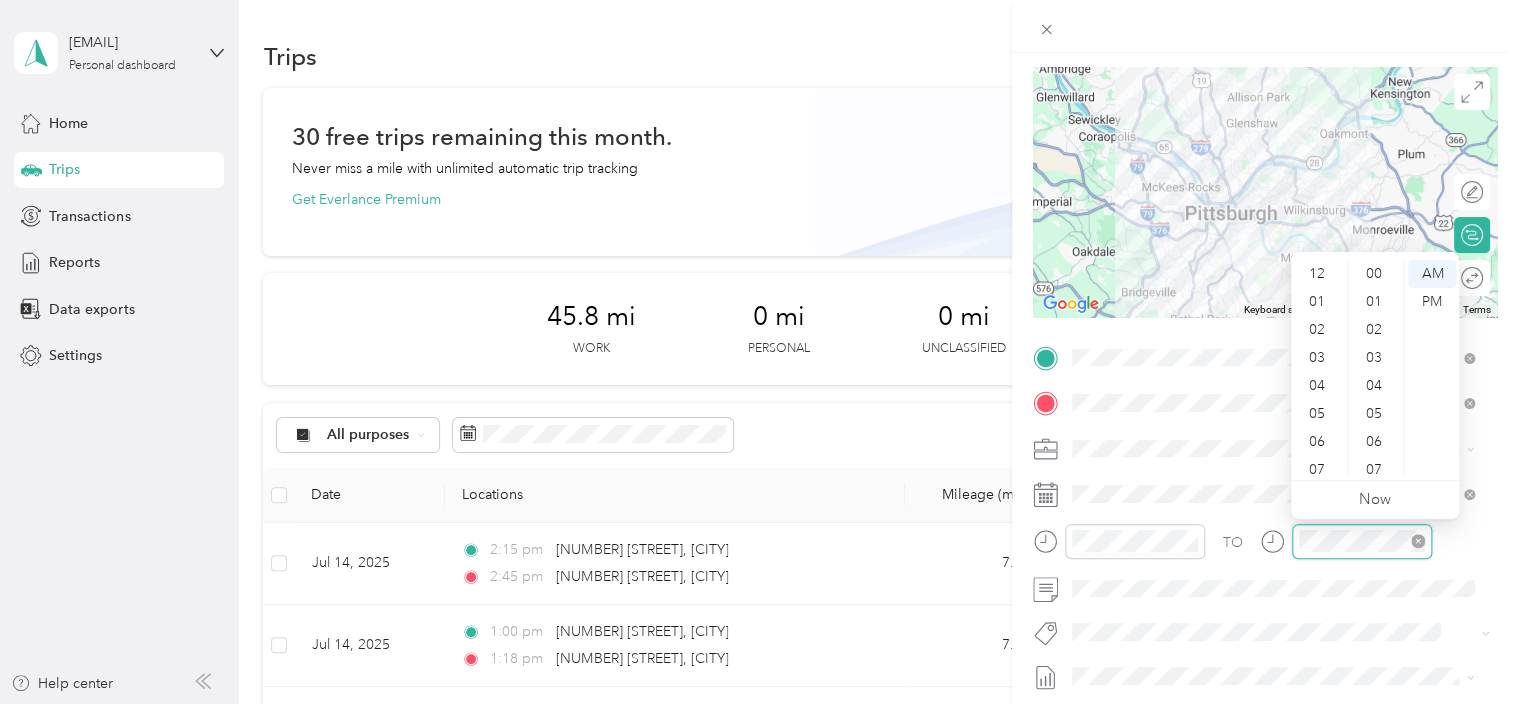 scroll, scrollTop: 308, scrollLeft: 0, axis: vertical 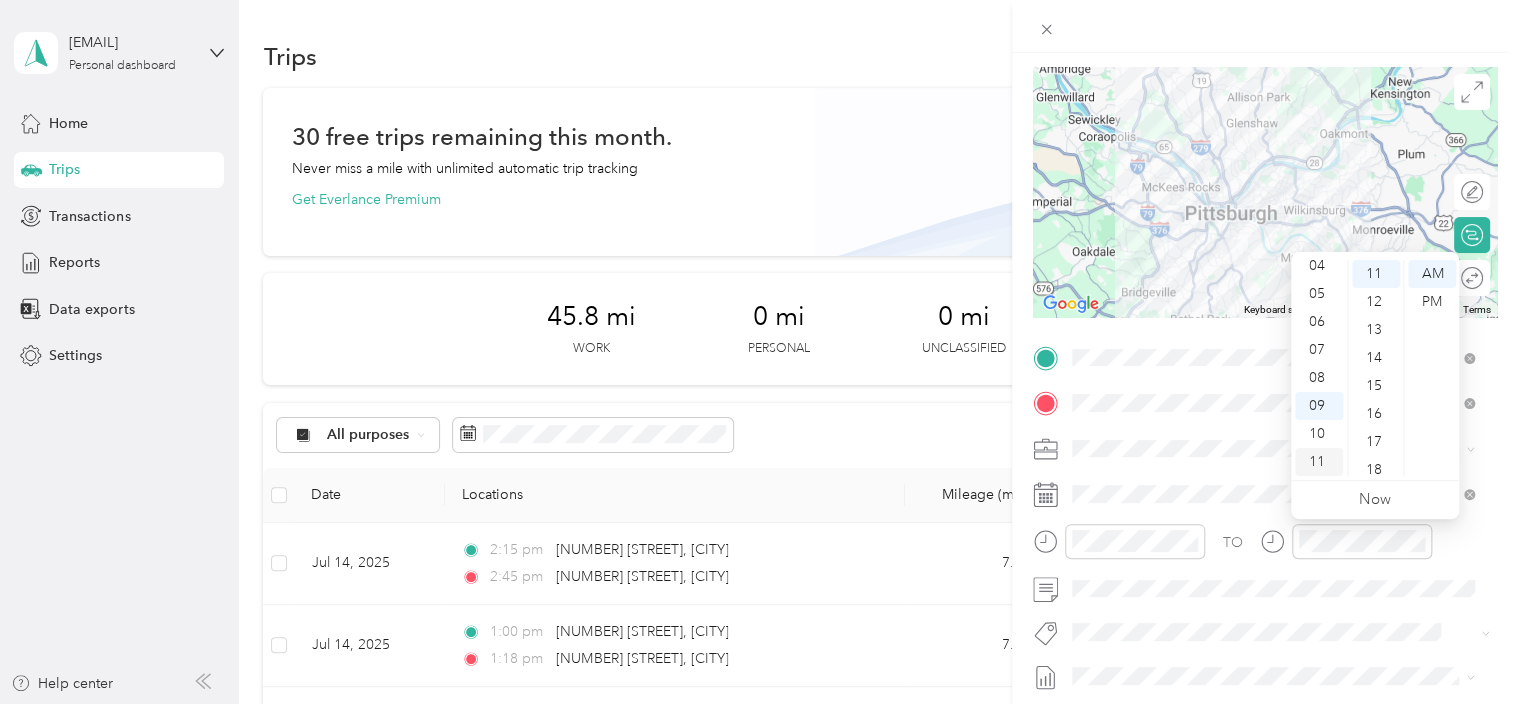 click on "11" at bounding box center [1319, 462] 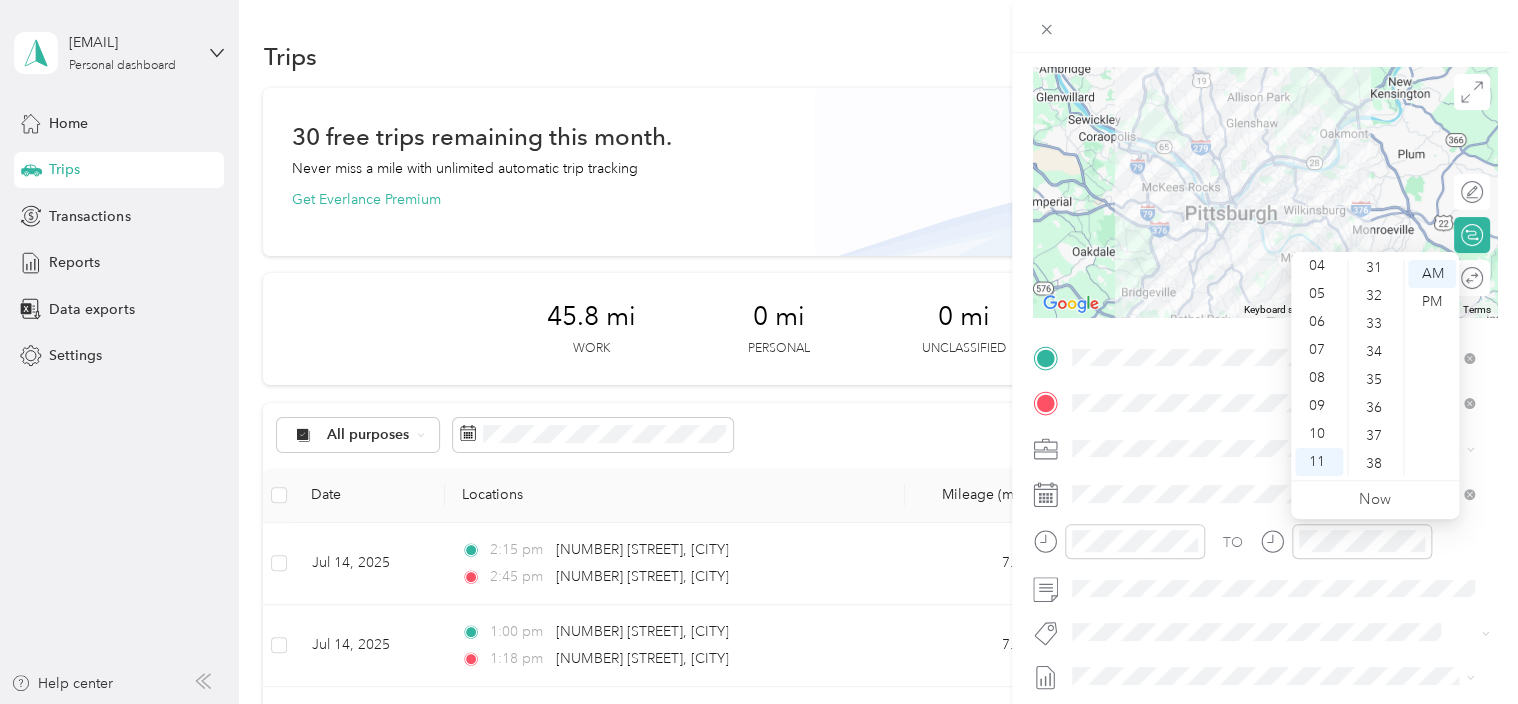 scroll, scrollTop: 685, scrollLeft: 0, axis: vertical 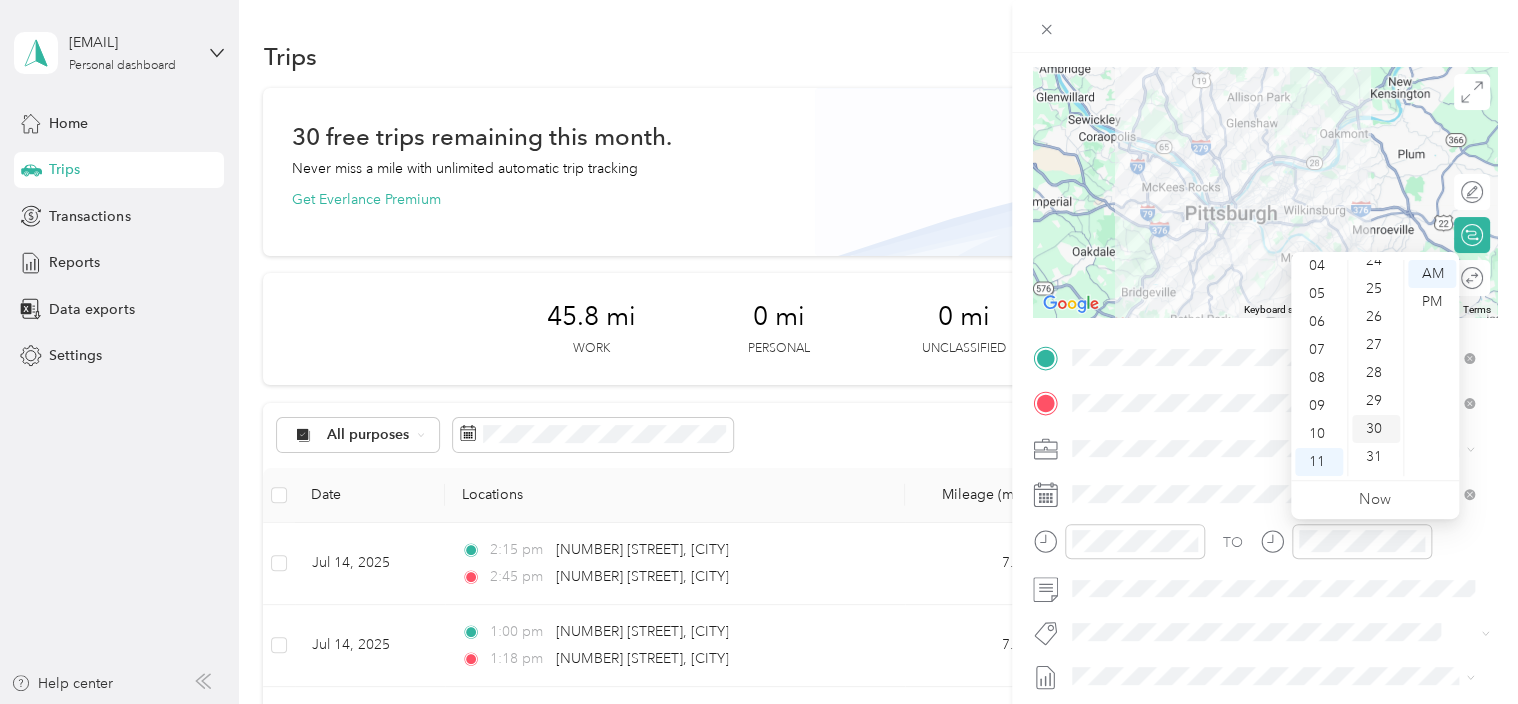 click on "30" at bounding box center (1376, 429) 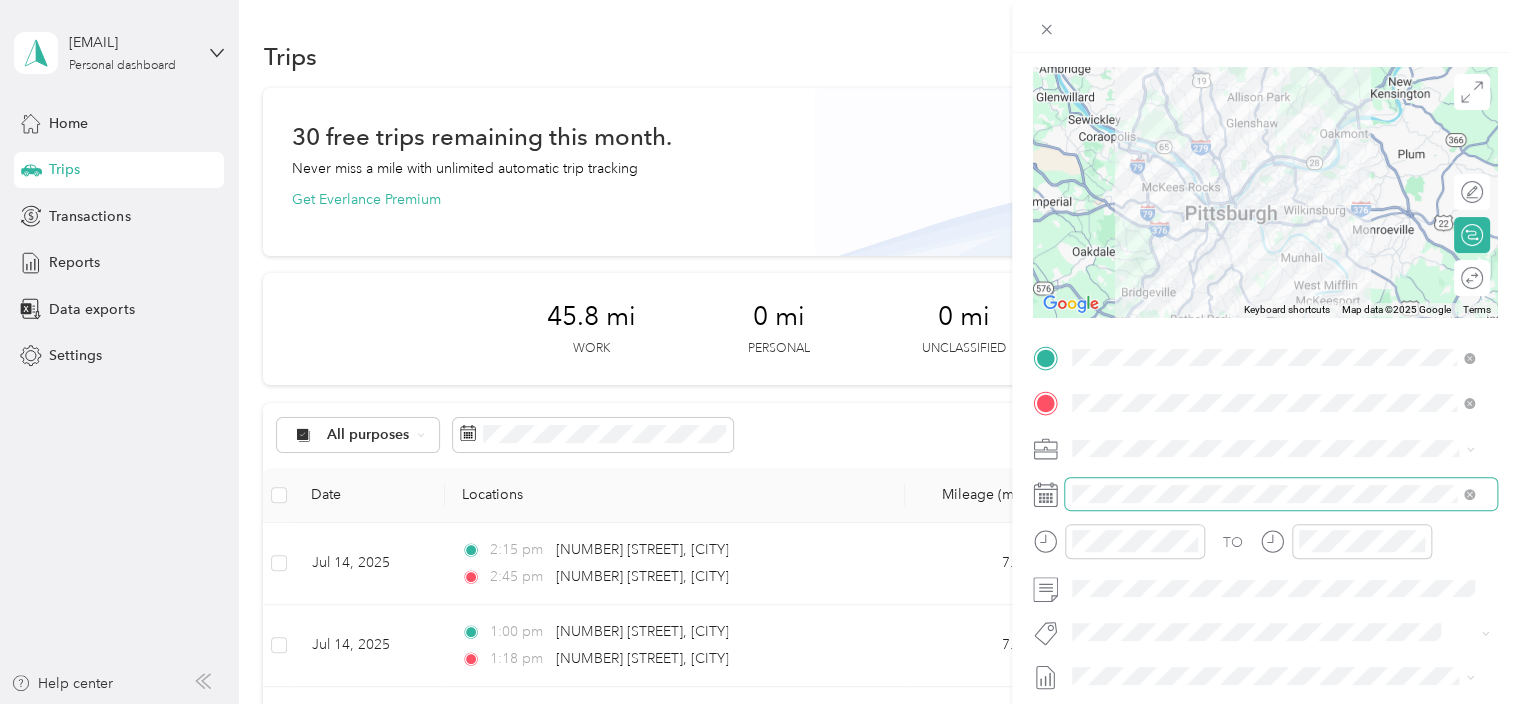 click at bounding box center (1281, 494) 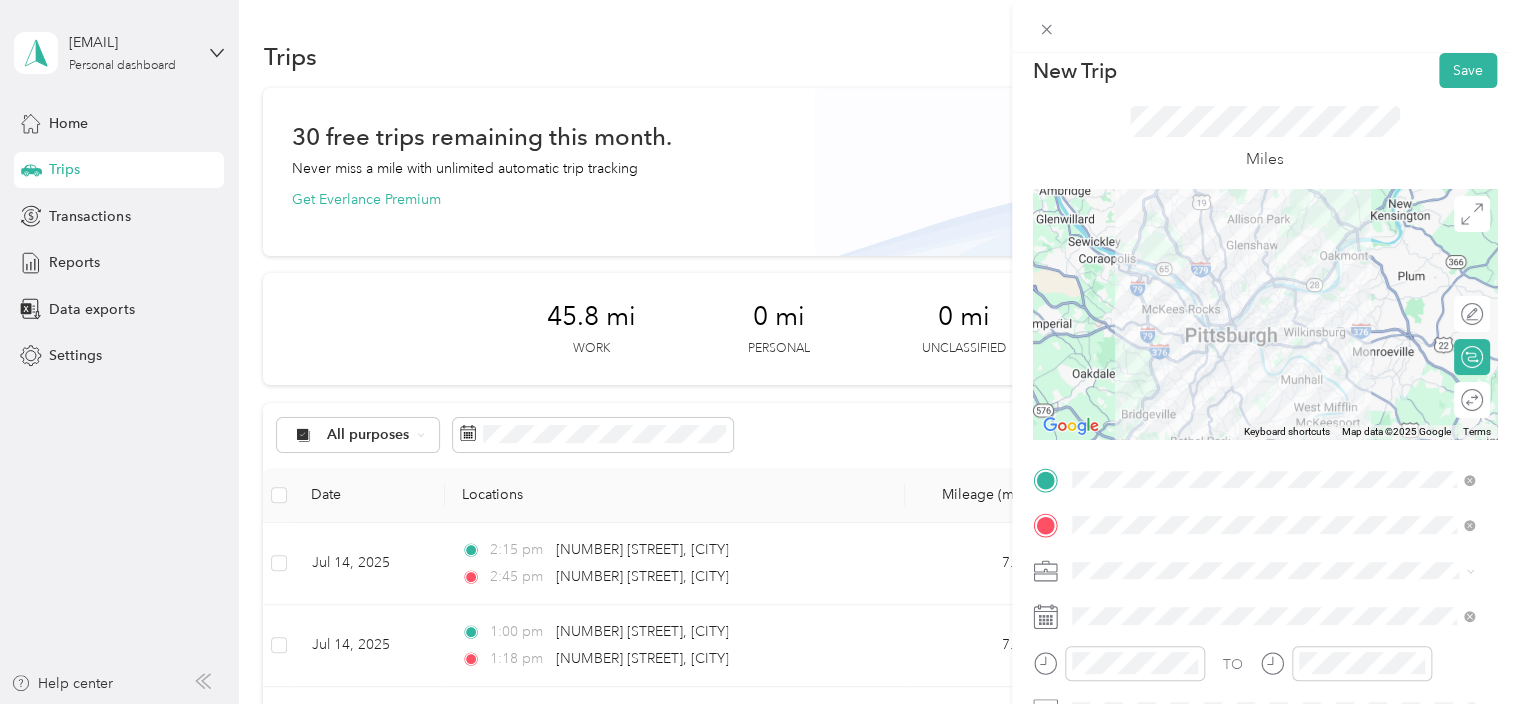 scroll, scrollTop: 0, scrollLeft: 0, axis: both 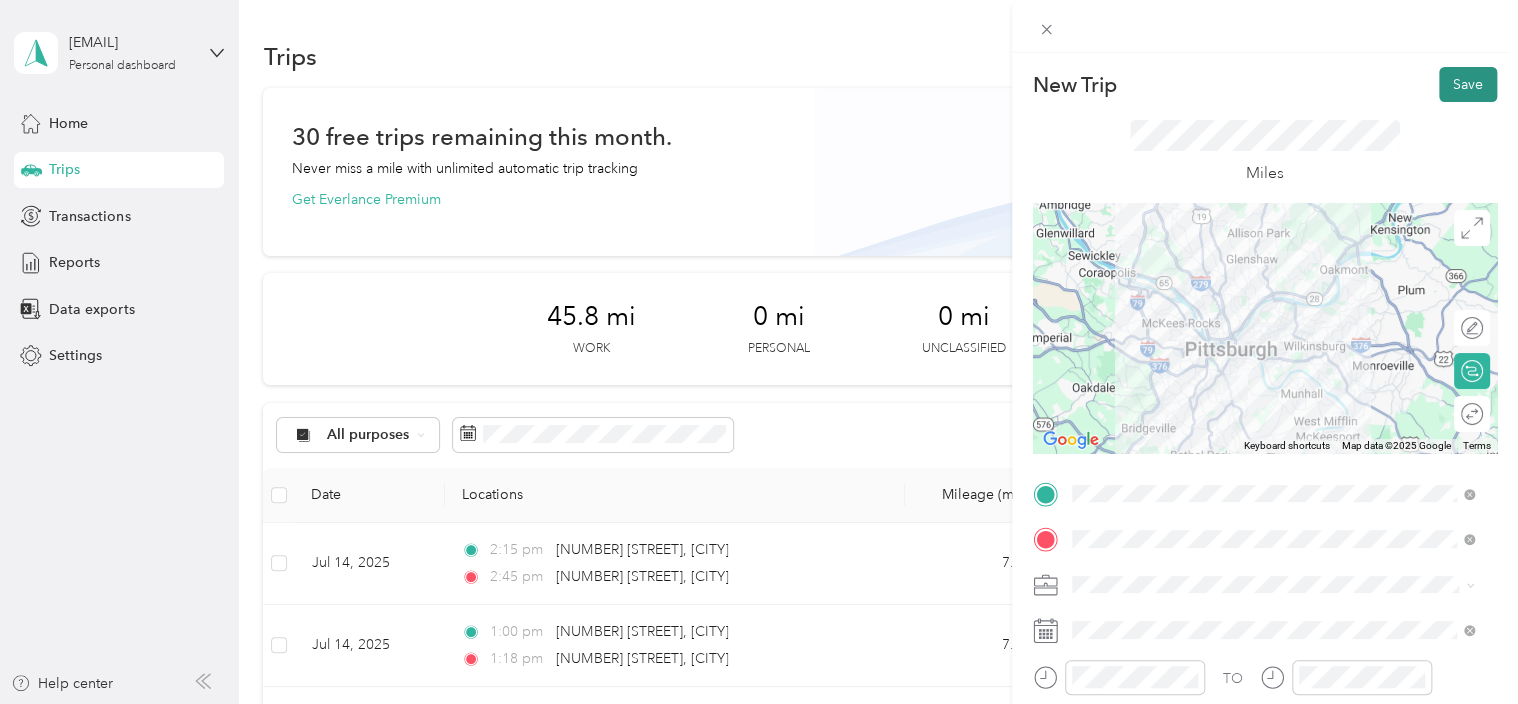 click on "Save" at bounding box center [1468, 84] 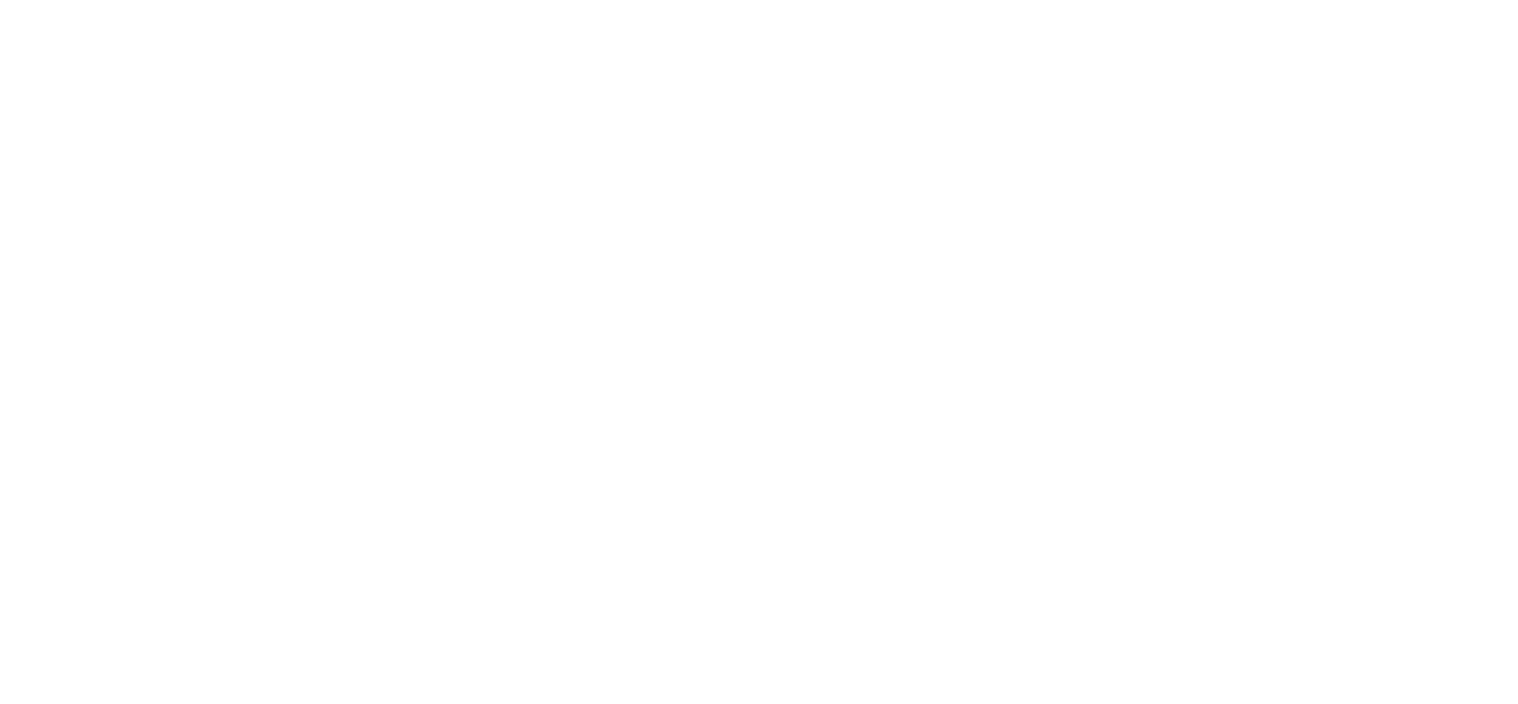 scroll, scrollTop: 0, scrollLeft: 0, axis: both 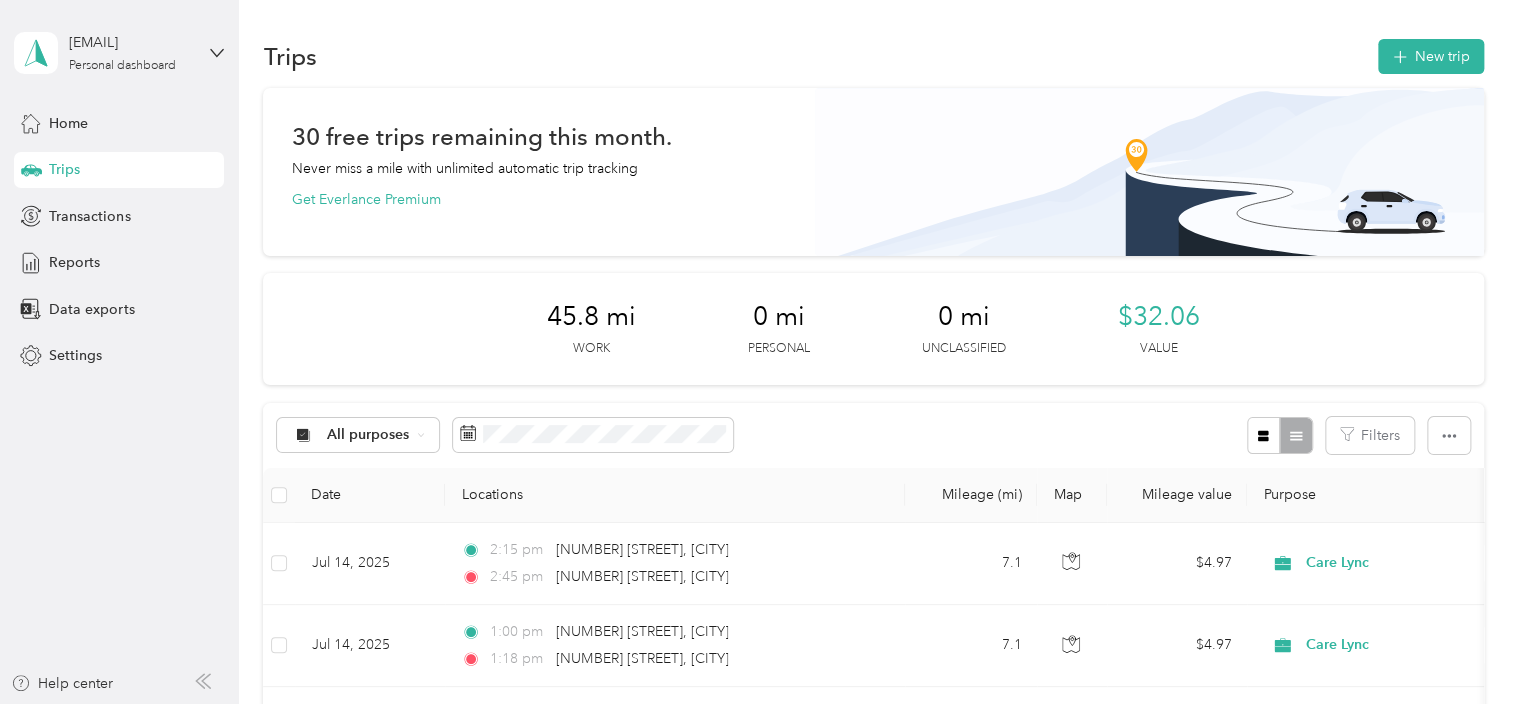 click on "All purposes Filters" at bounding box center (873, 435) 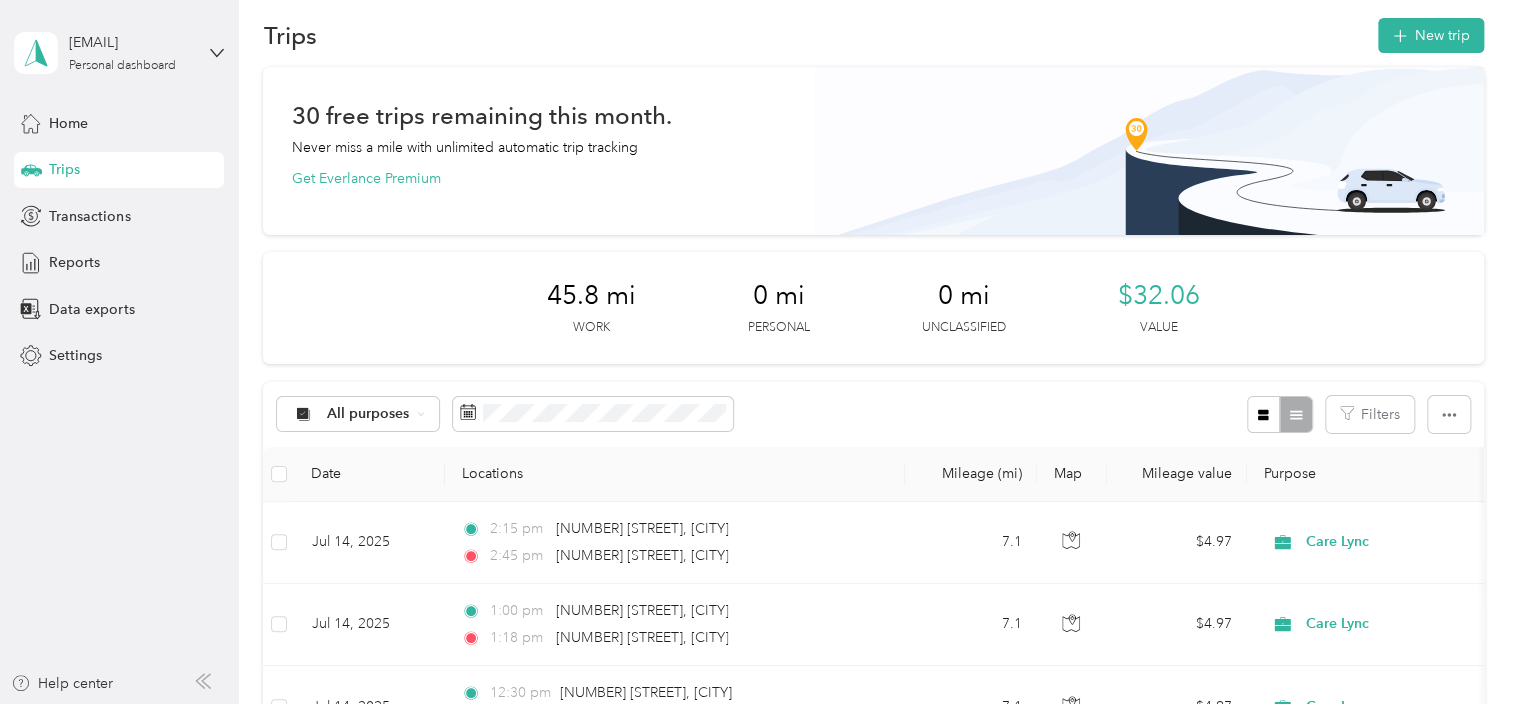scroll, scrollTop: 0, scrollLeft: 0, axis: both 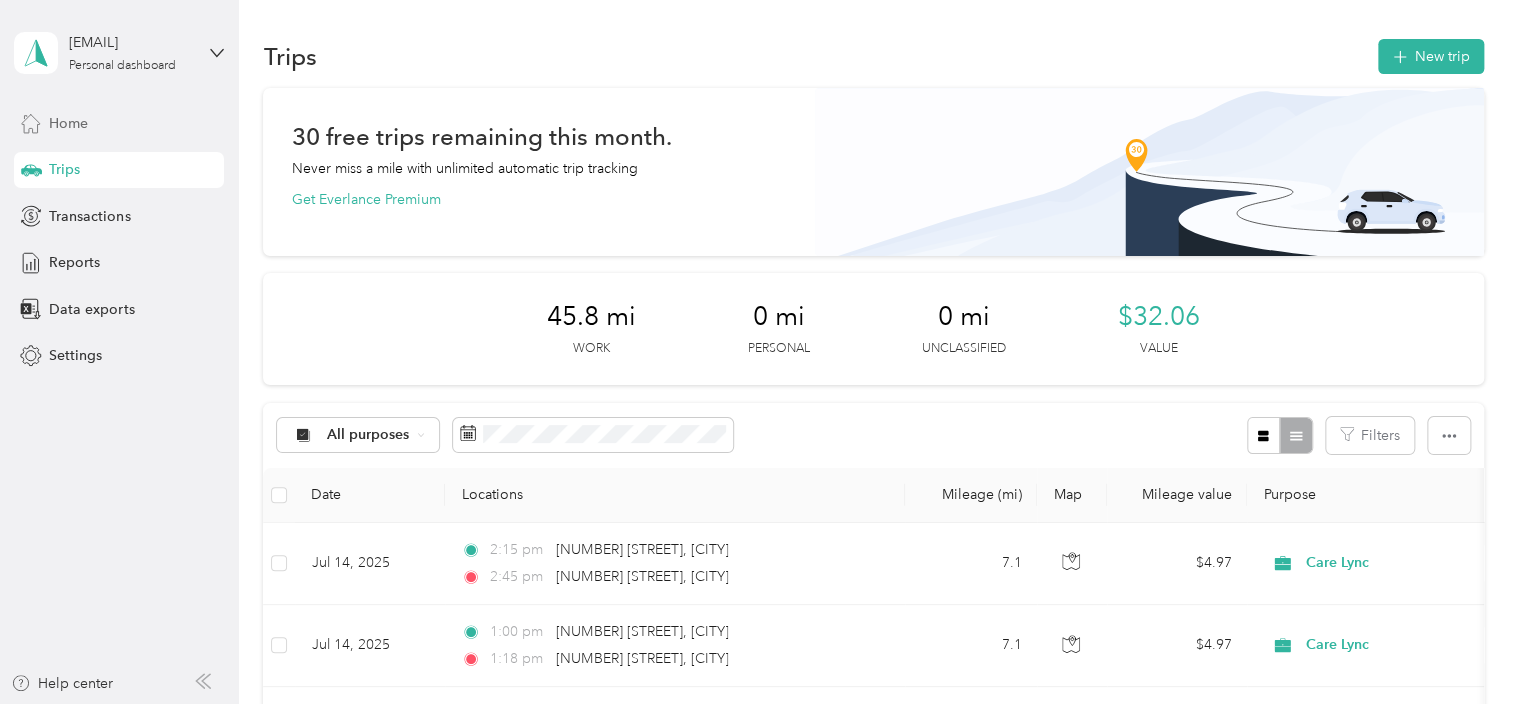 click on "Home" at bounding box center (68, 123) 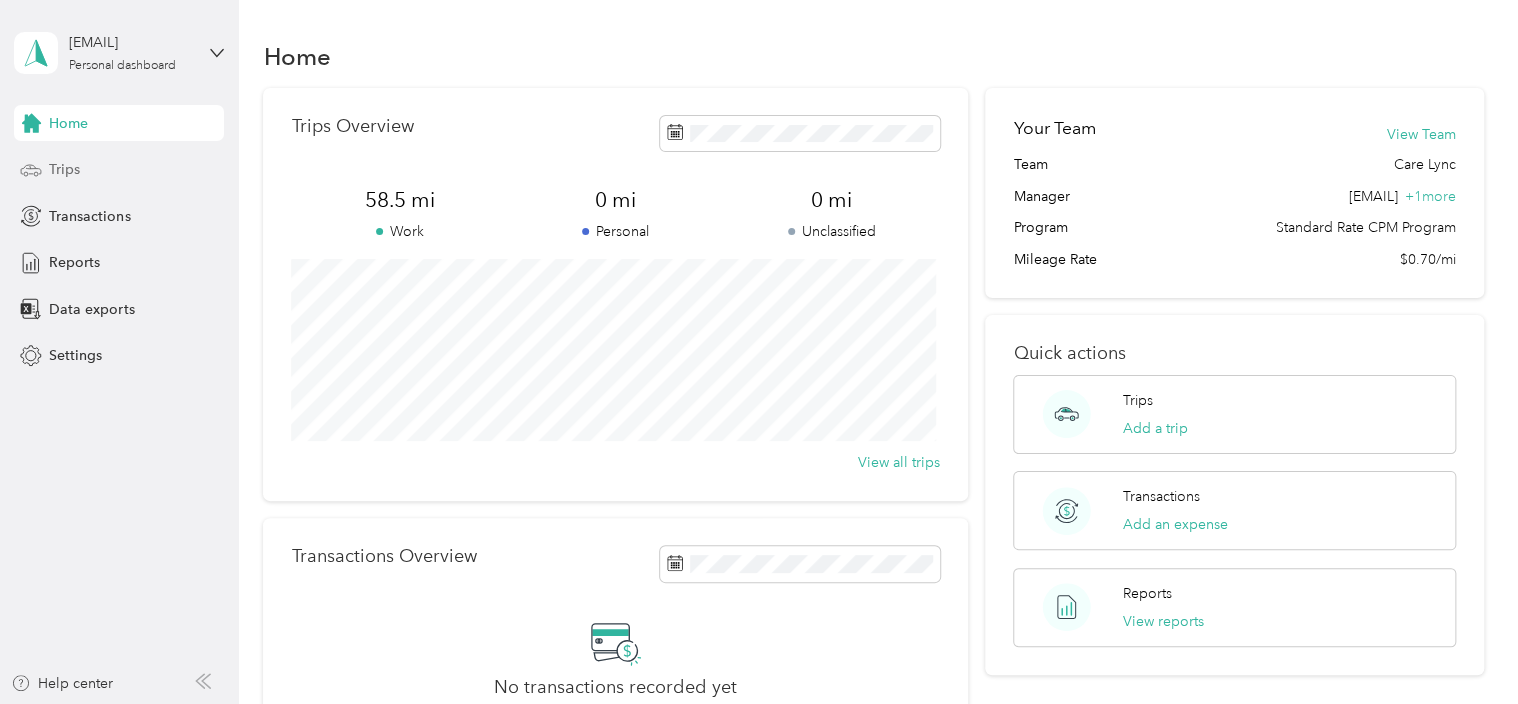 click on "Trips" at bounding box center [64, 169] 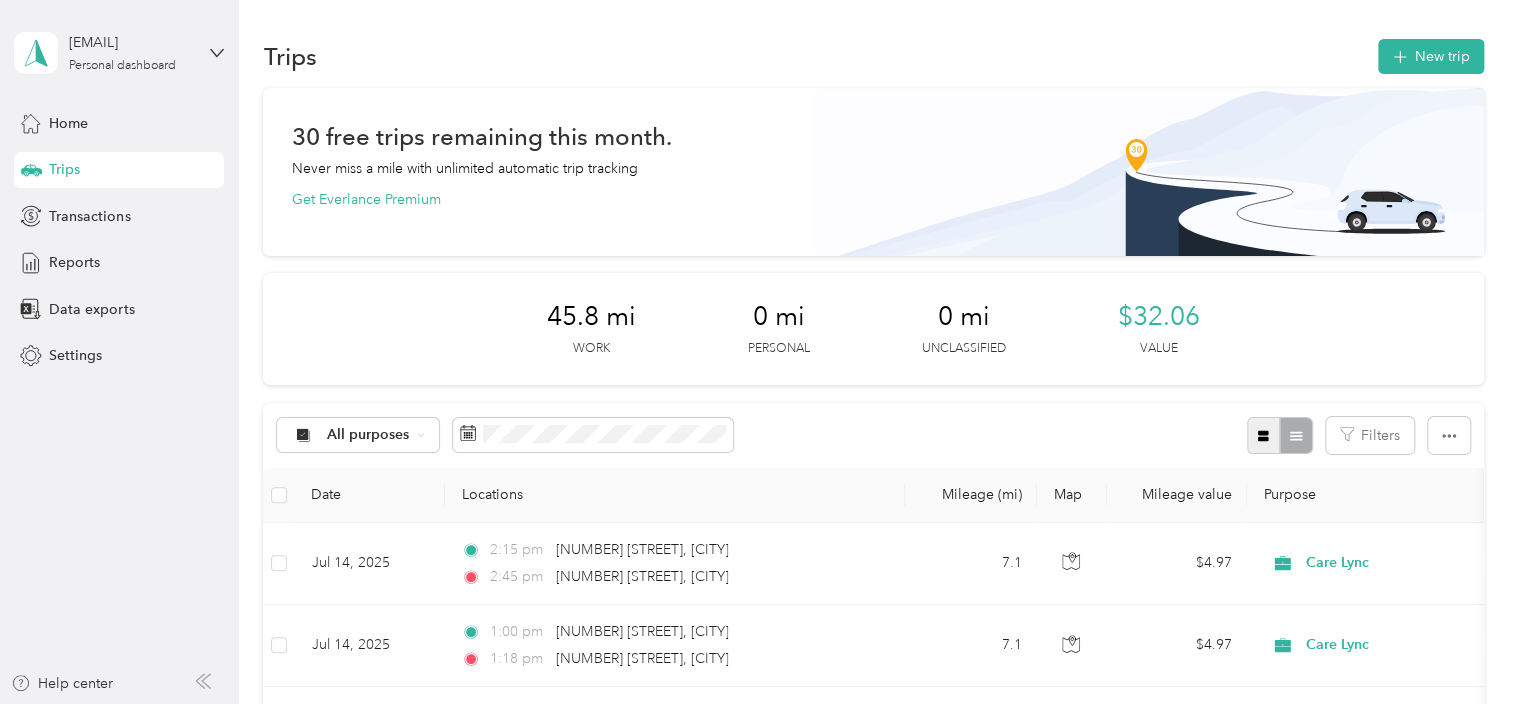 click 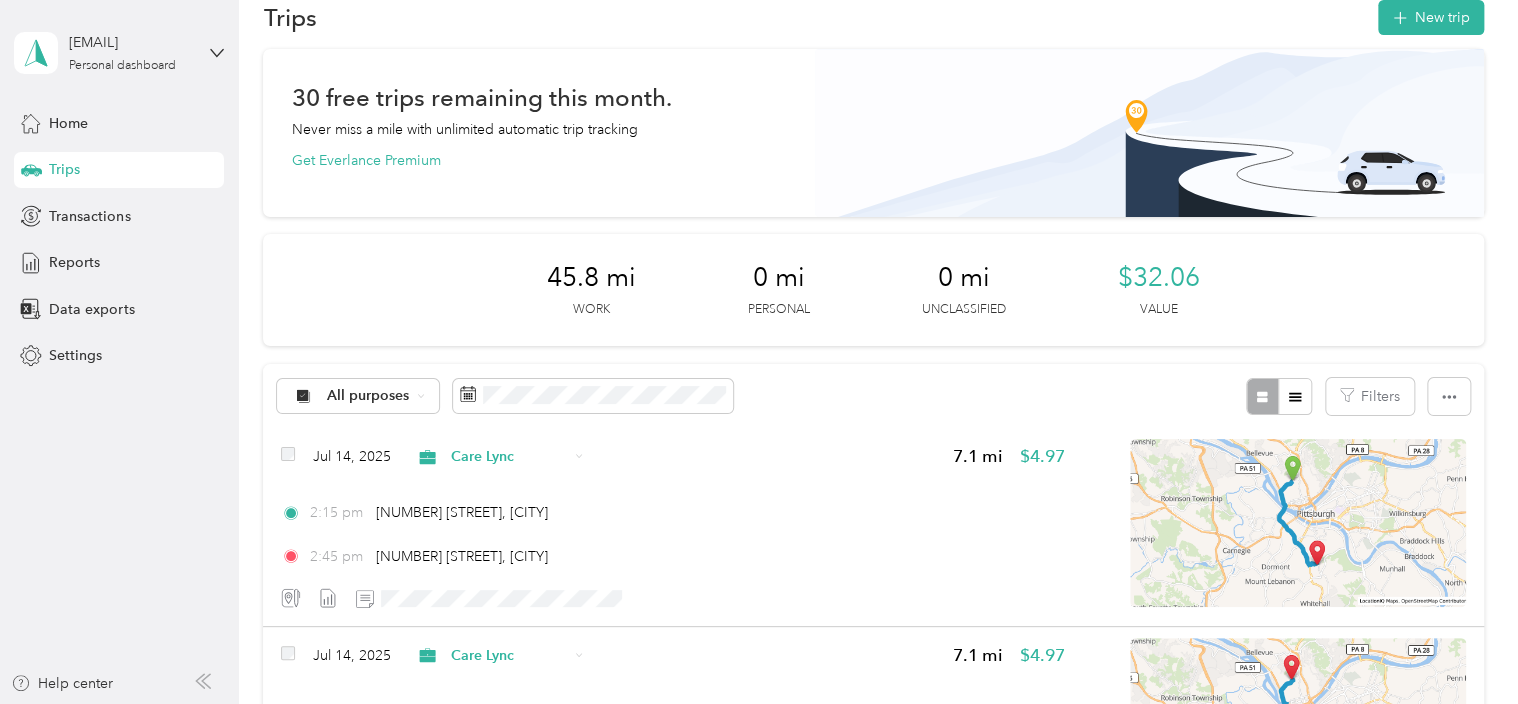 click on "30 free trips remaining this month. Never miss a mile with unlimited automatic trip tracking Get Everlance Premium 45.8   mi Work 0   mi Personal 0   mi Unclassified $32.06 Value All purposes Filters Jul 14, 2025 Care Lync 7.1   mi $4.97 2:15 pm [NUMBER] [STREET], [CITY] 2:45 pm [NUMBER] [STREET], [CITY] Jul 14, 2025 Care Lync 7.1   mi $4.97 1:00 pm [NUMBER] [STREET], [CITY] 1:18 pm [NUMBER] [STREET], [CITY] Jul 14, 2025 Care Lync 7.1   mi $4.97 12:30 pm [NUMBER] [STREET], [CITY] 1:00 pm [NUMBER] [STREET], [CITY] Jul 11, 2025 Care Lync 4.9   mi $3.43 4:07 pm [NUMBER] [STREET], [CITY] 4:29 pm [NUMBER] [STREET], [CITY] Jul 11, 2025 Care Lync 4.7   mi $3.29 3:05 pm [NUMBER] [STREET], [CITY] 4:12 pm [NUMBER] [STREET], [CITY] Jul 2, 2025 Care Lync 7.4   mi $5.18 2:20 pm [NUMBER] [STREET], [CITY] 3:10 pm [NUMBER] [STREET], [CITY] Jul 2, 2025 Care Lync 7.5   mi $5.25 4:35 am [NUMBER] [STREET], [CITY] 5:05 pm 7   7" at bounding box center (873, 973) 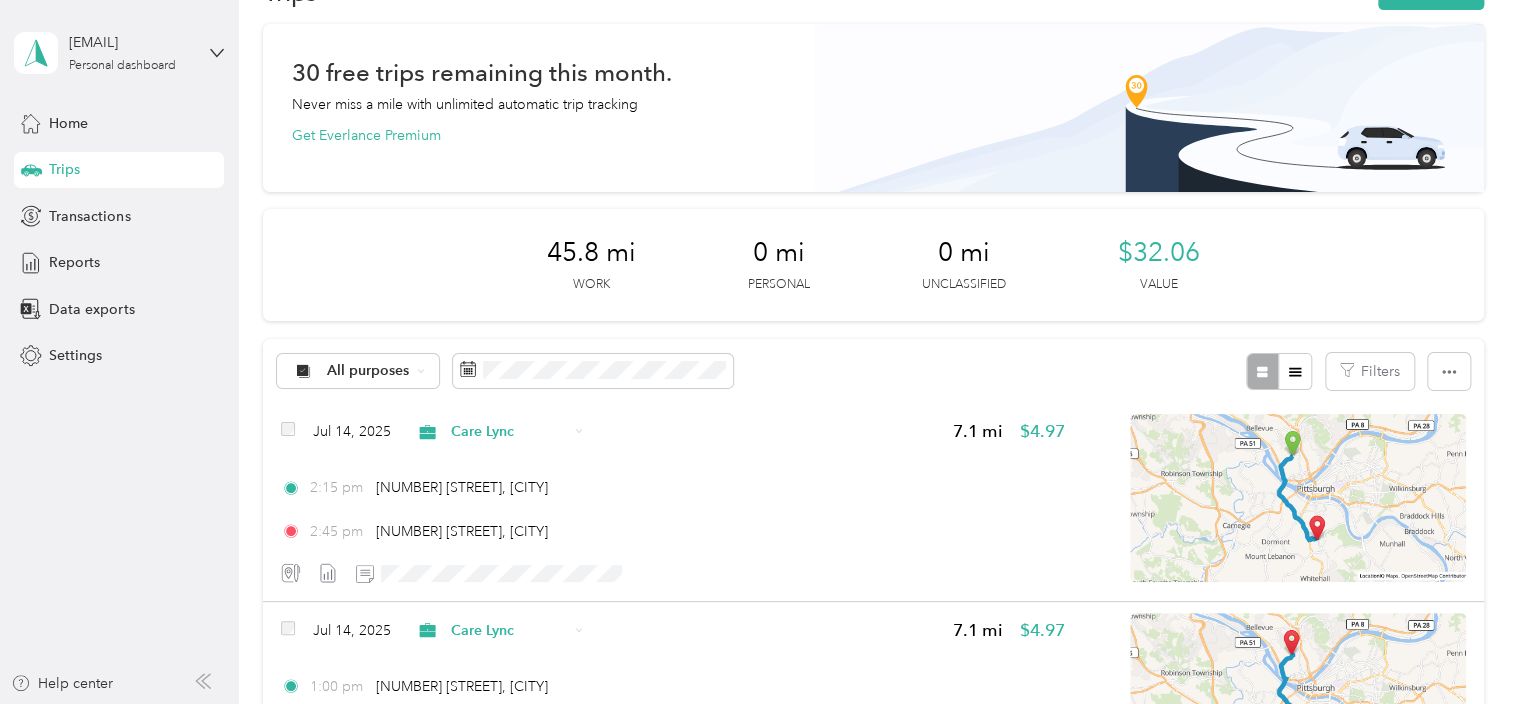 scroll, scrollTop: 0, scrollLeft: 0, axis: both 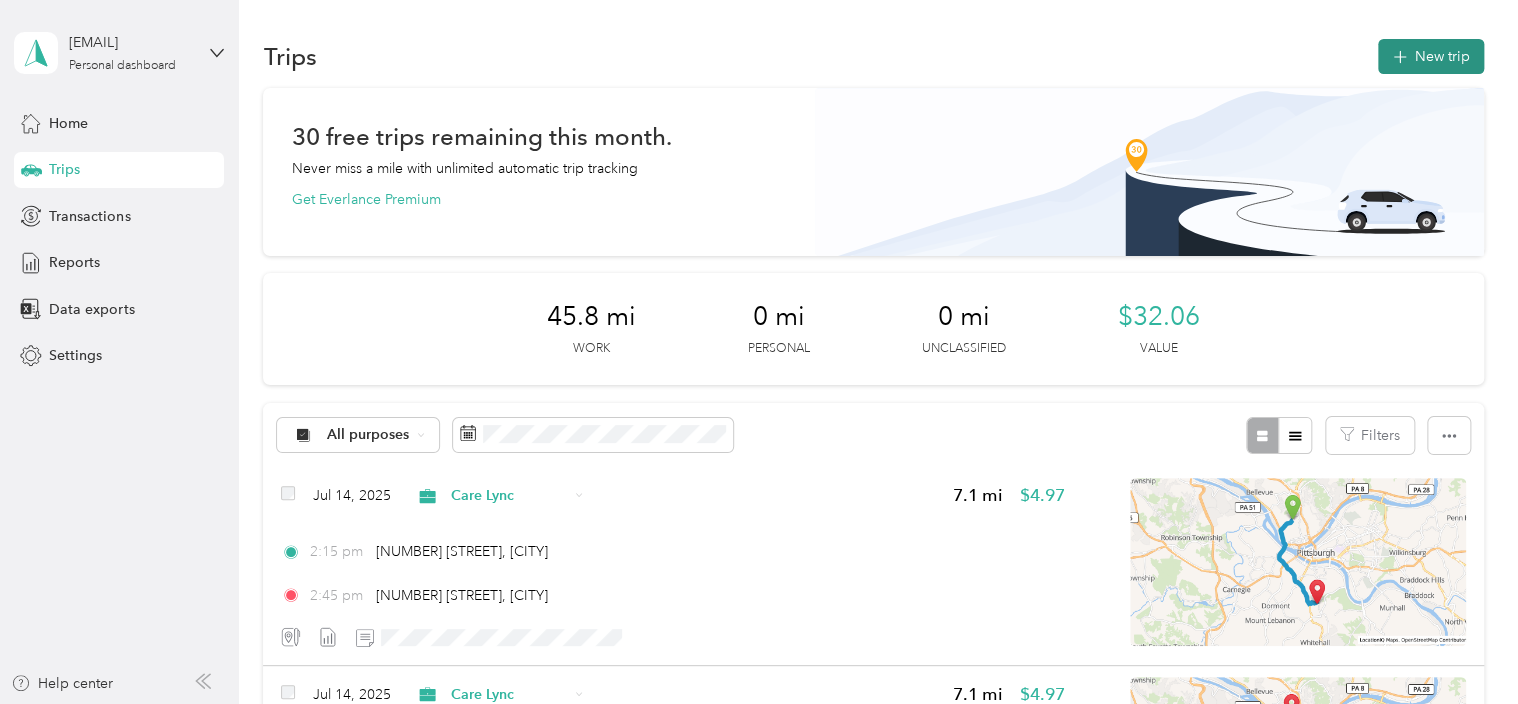 click on "New trip" at bounding box center (1431, 56) 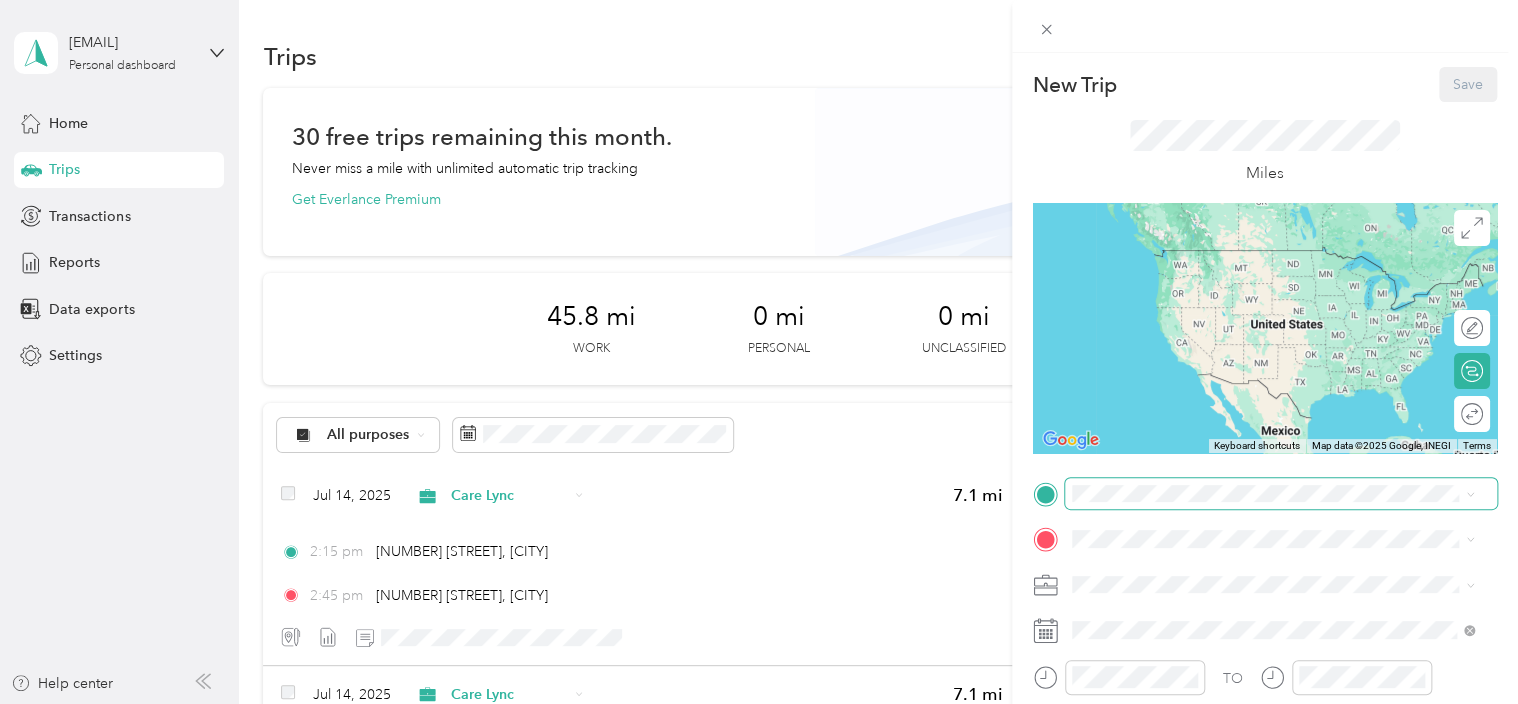 click at bounding box center (1281, 494) 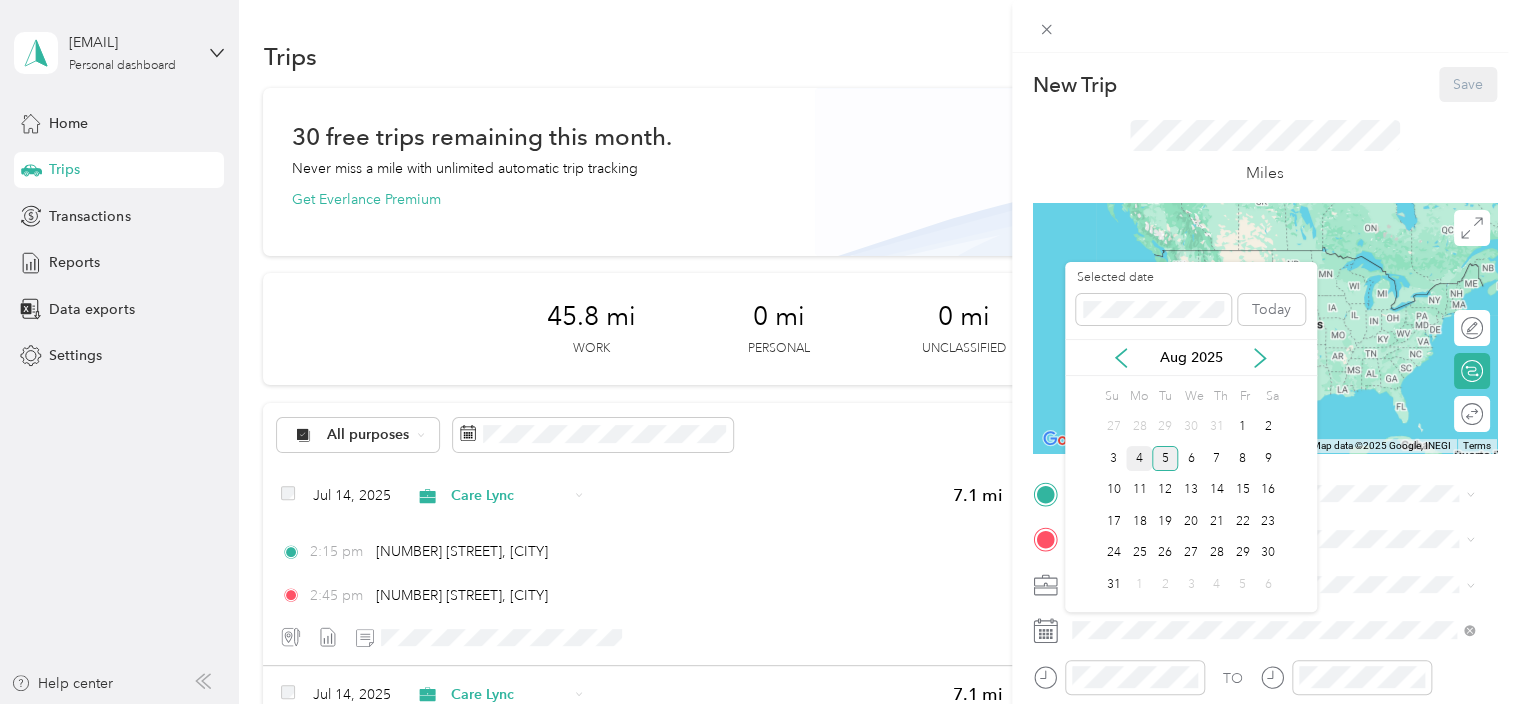 click on "4" at bounding box center (1139, 458) 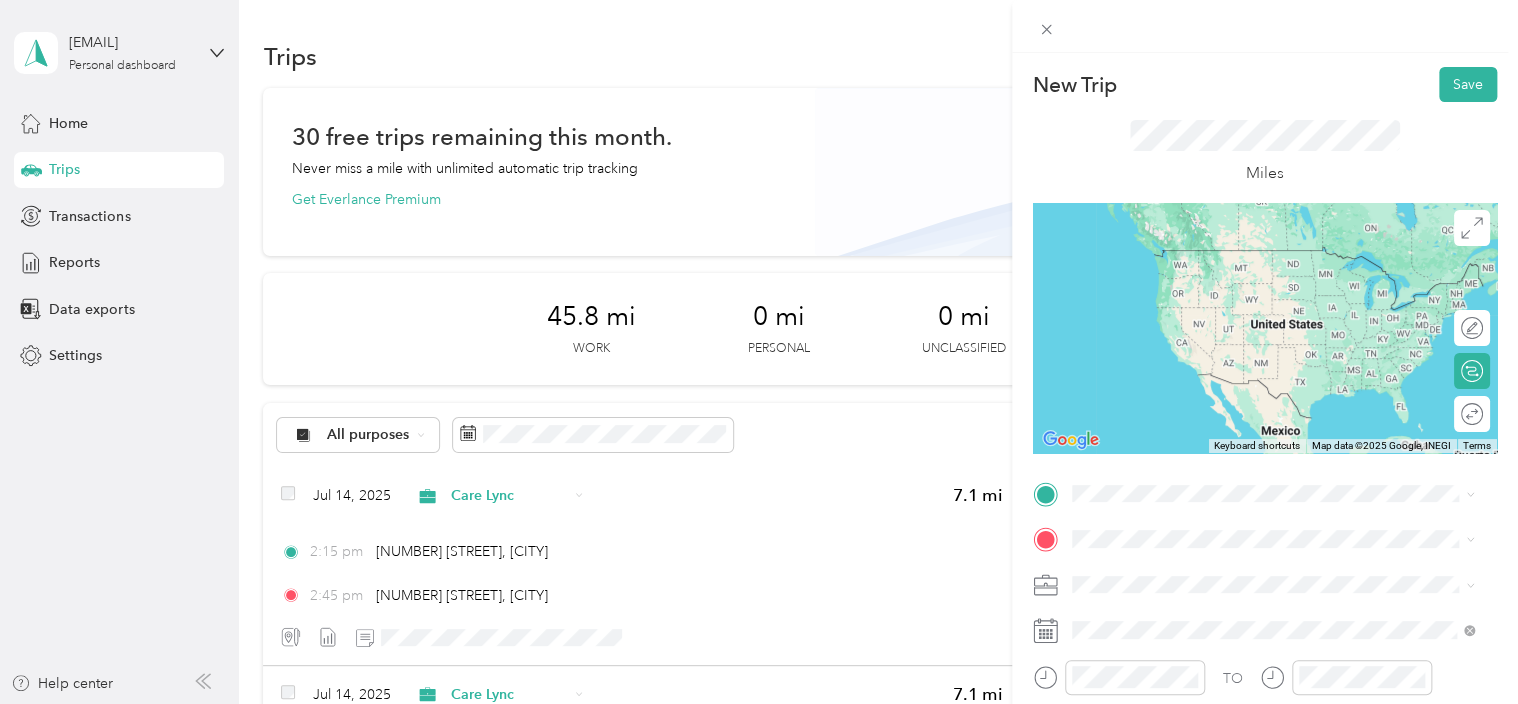 click on "[NUMBER] [STREET]
[CITY], [STATE] [POSTAL_CODE], [COUNTRY]" at bounding box center (1273, 258) 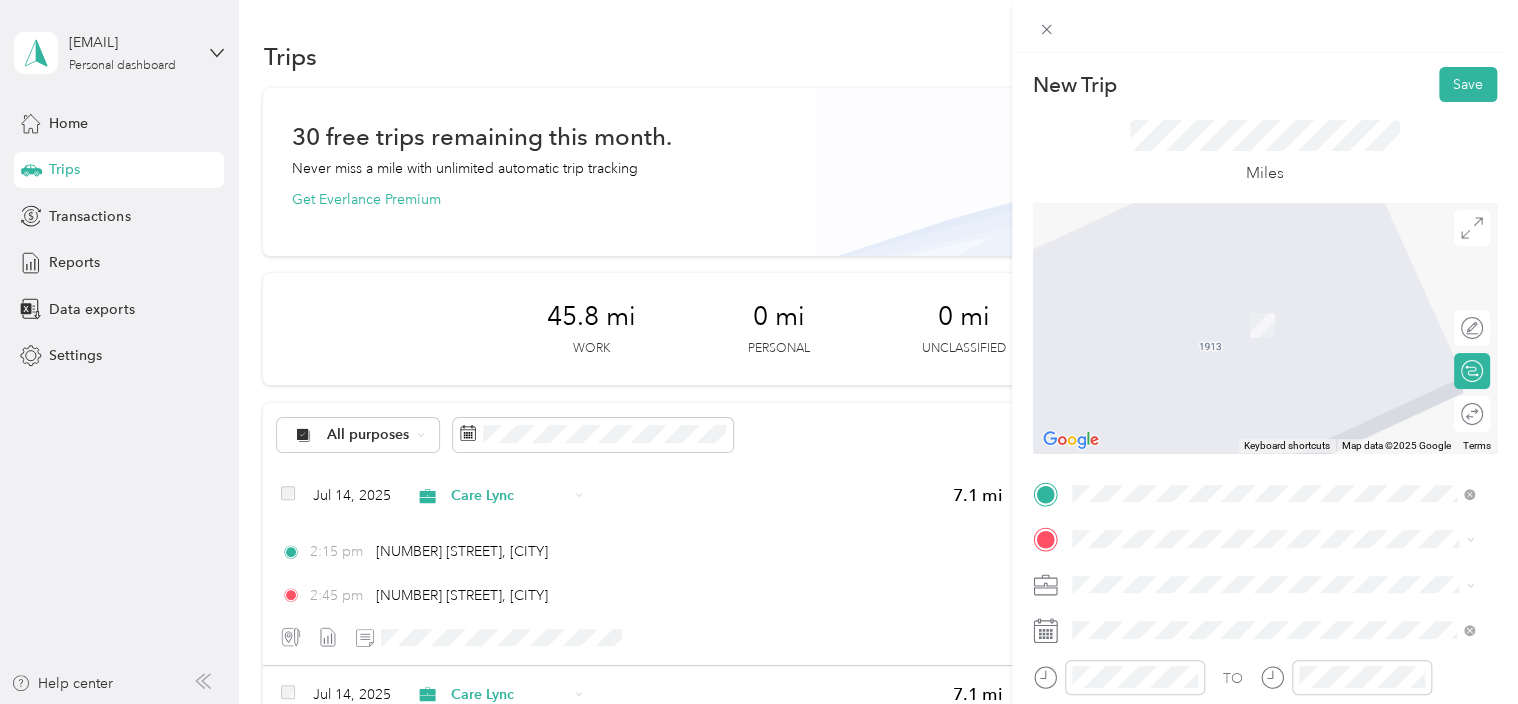 click on "[NUMBER] [STREET]
[CITY], [STATE] [POSTAL_CODE], [COUNTRY]" at bounding box center (1273, 297) 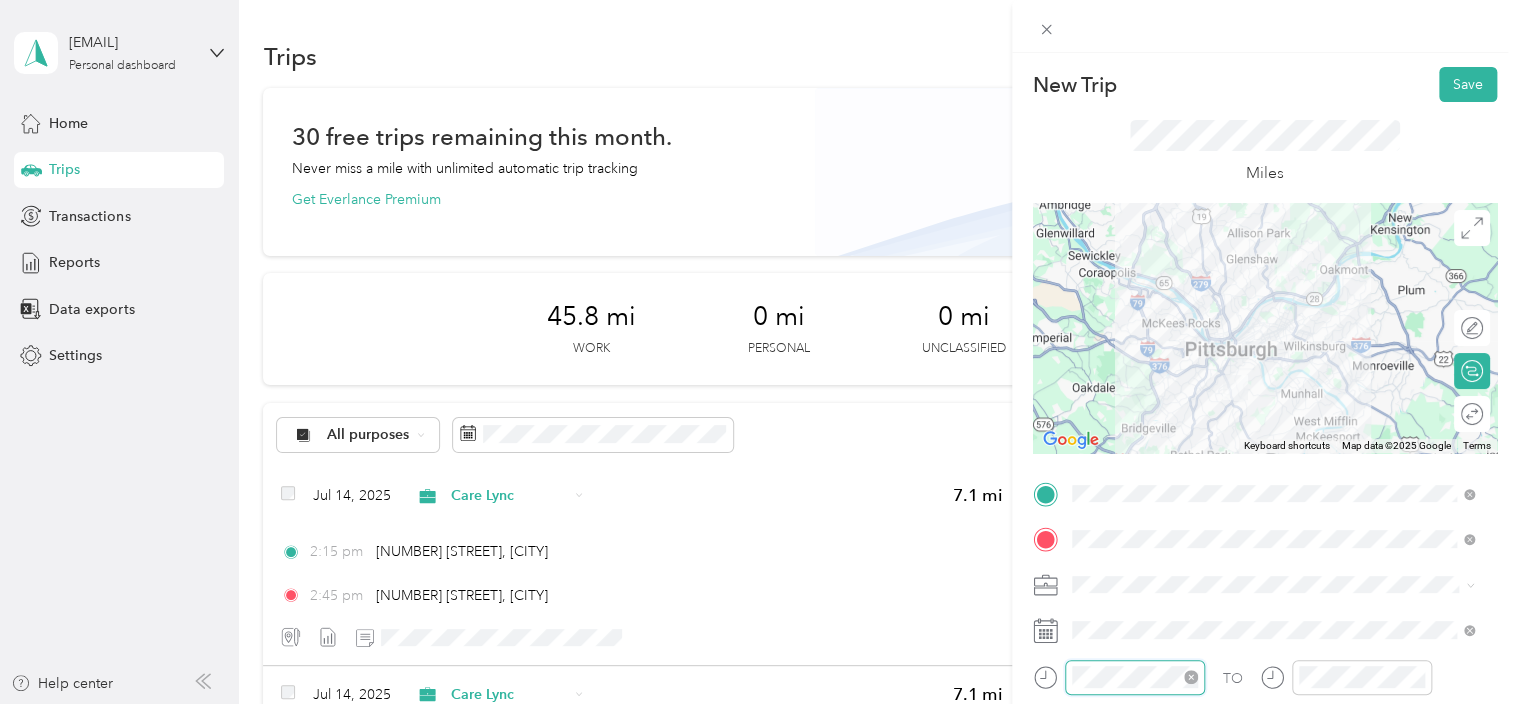 scroll, scrollTop: 120, scrollLeft: 0, axis: vertical 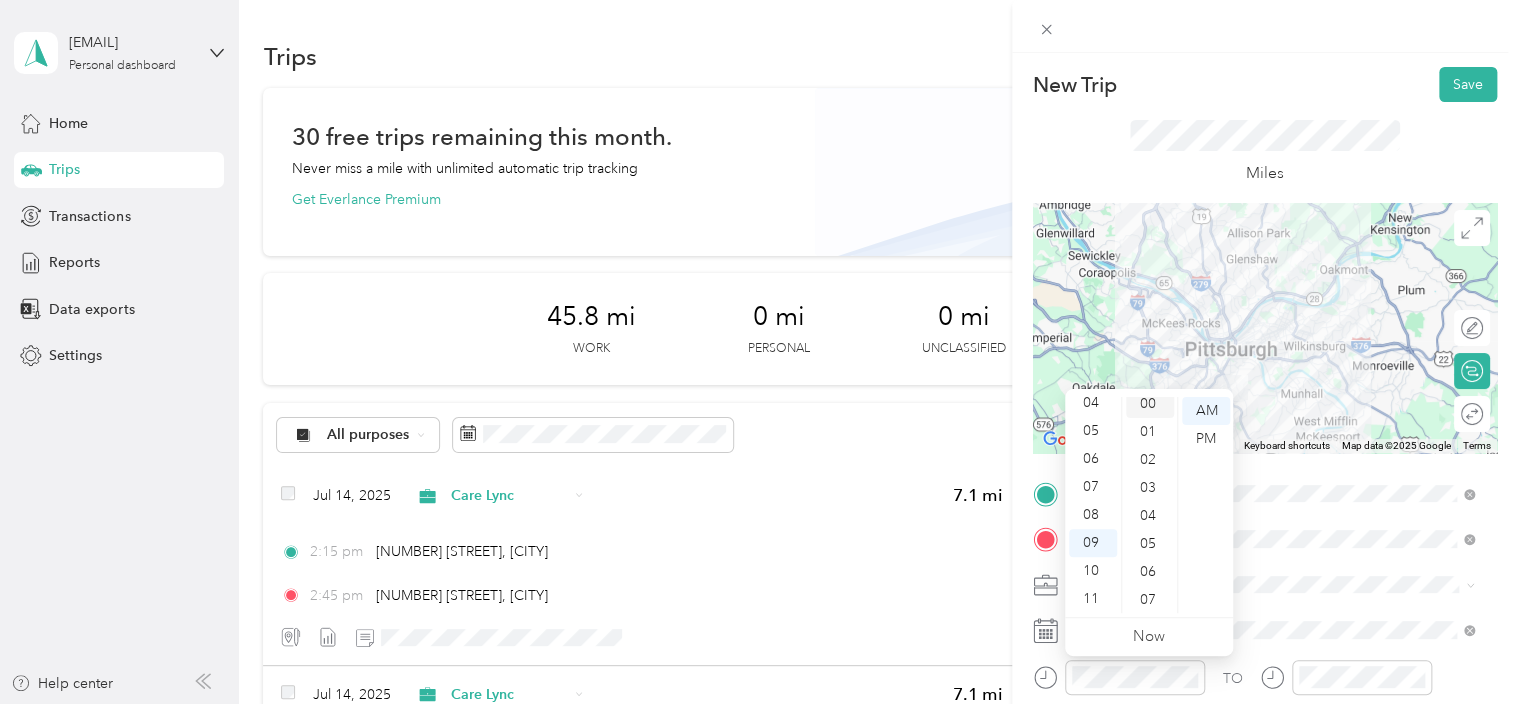 click on "00" at bounding box center [1150, 404] 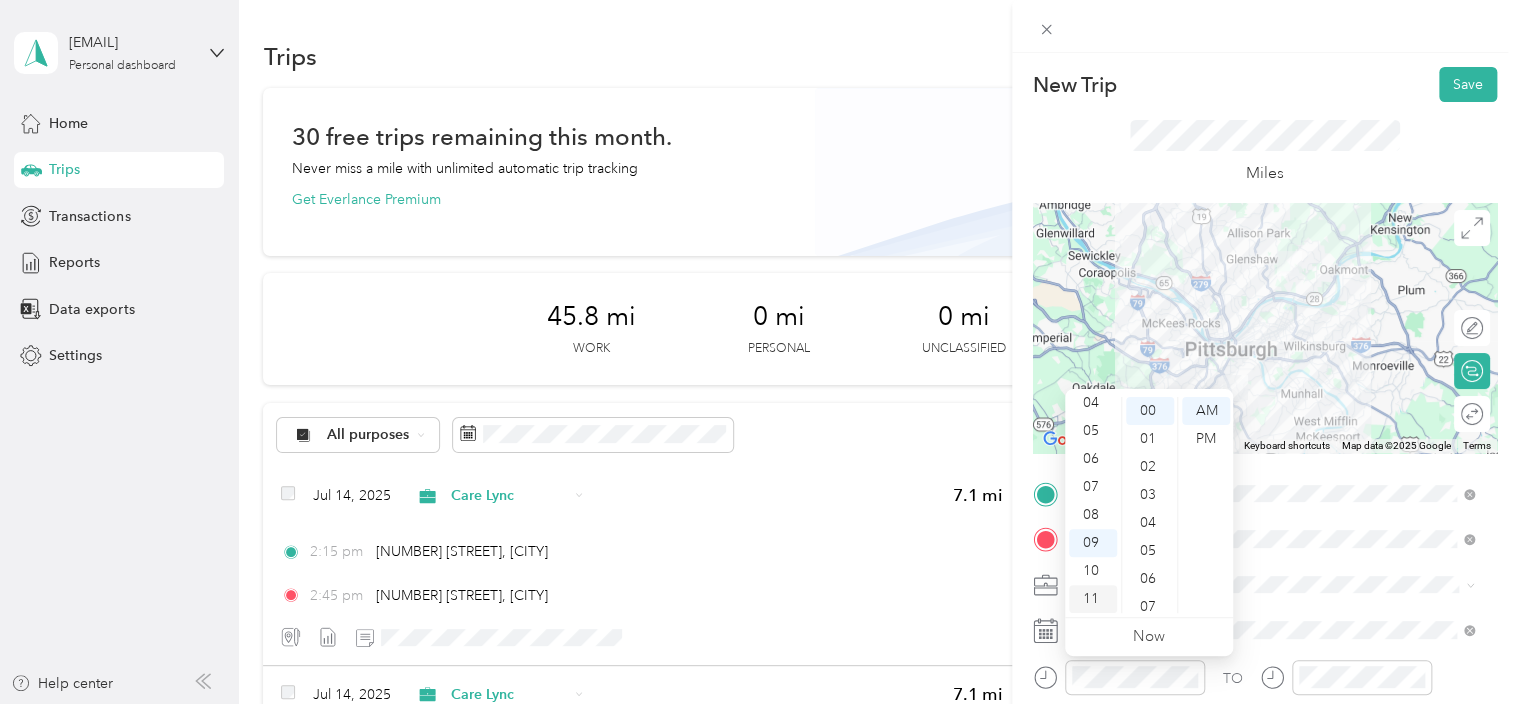 click on "11" at bounding box center [1093, 599] 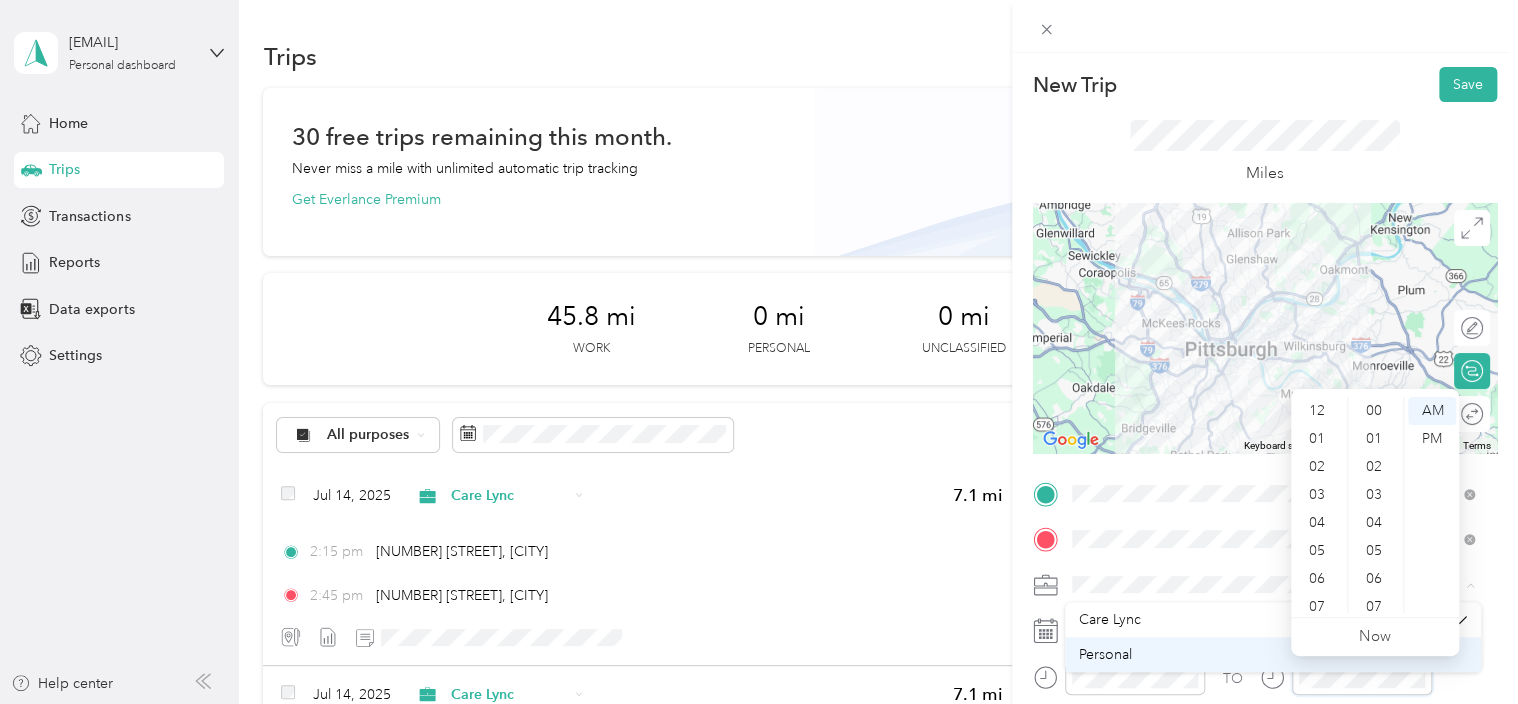 scroll, scrollTop: 392, scrollLeft: 0, axis: vertical 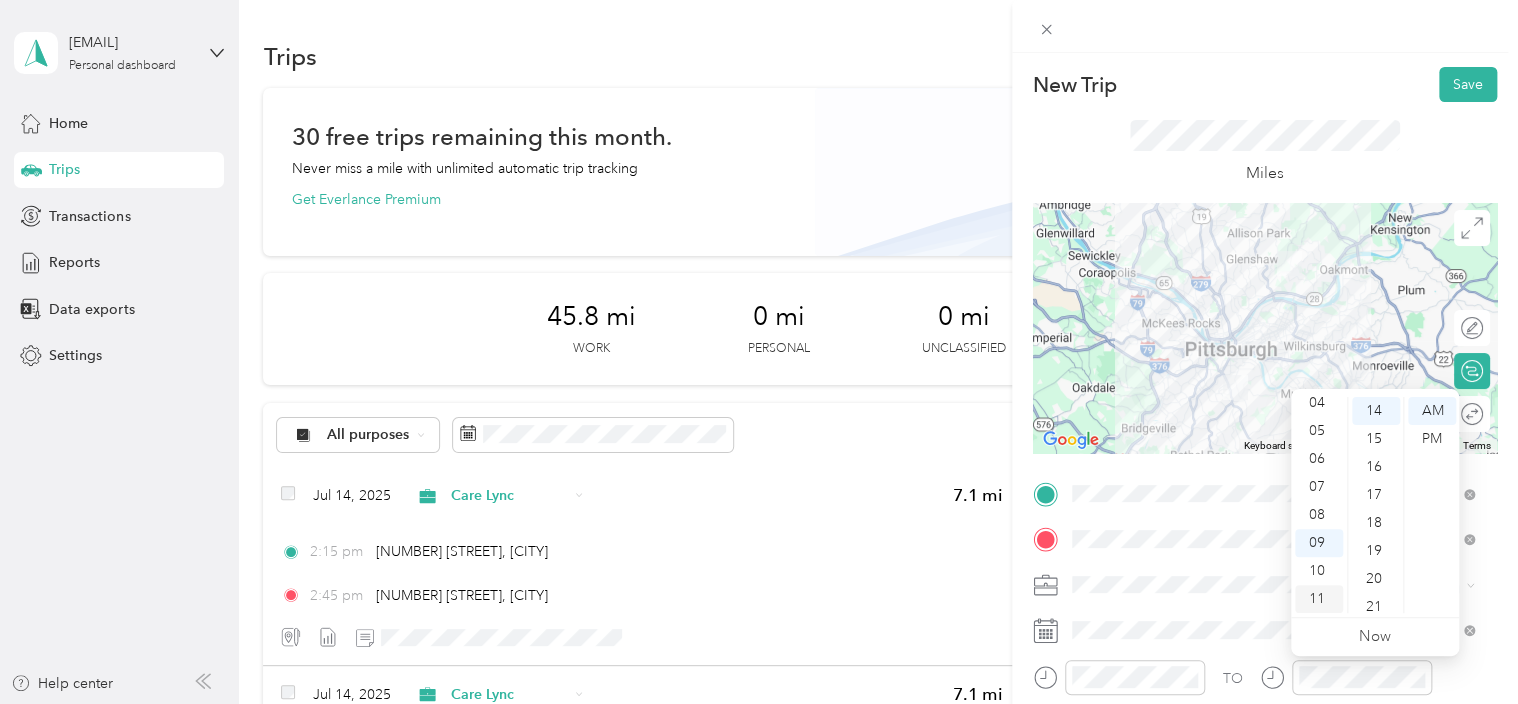 click on "11" at bounding box center [1319, 599] 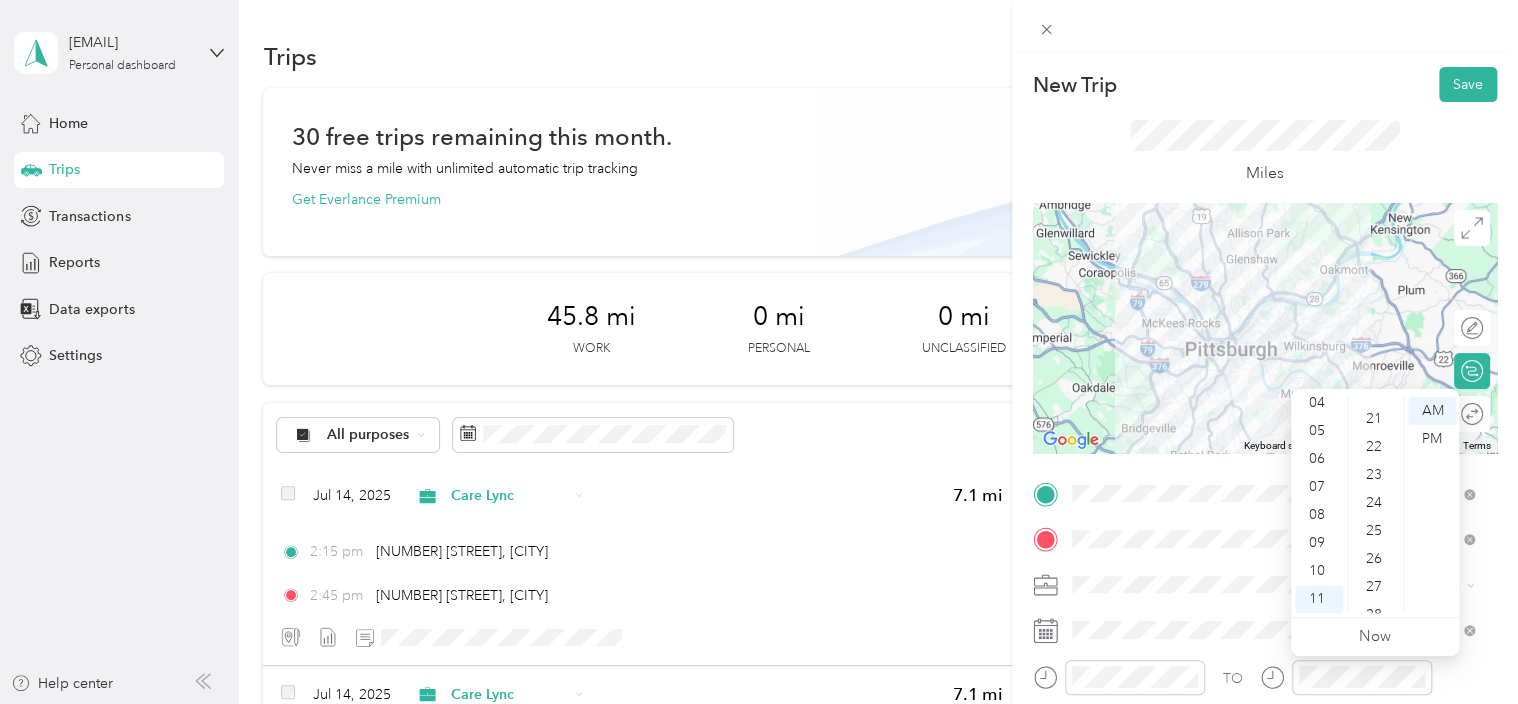 scroll, scrollTop: 769, scrollLeft: 0, axis: vertical 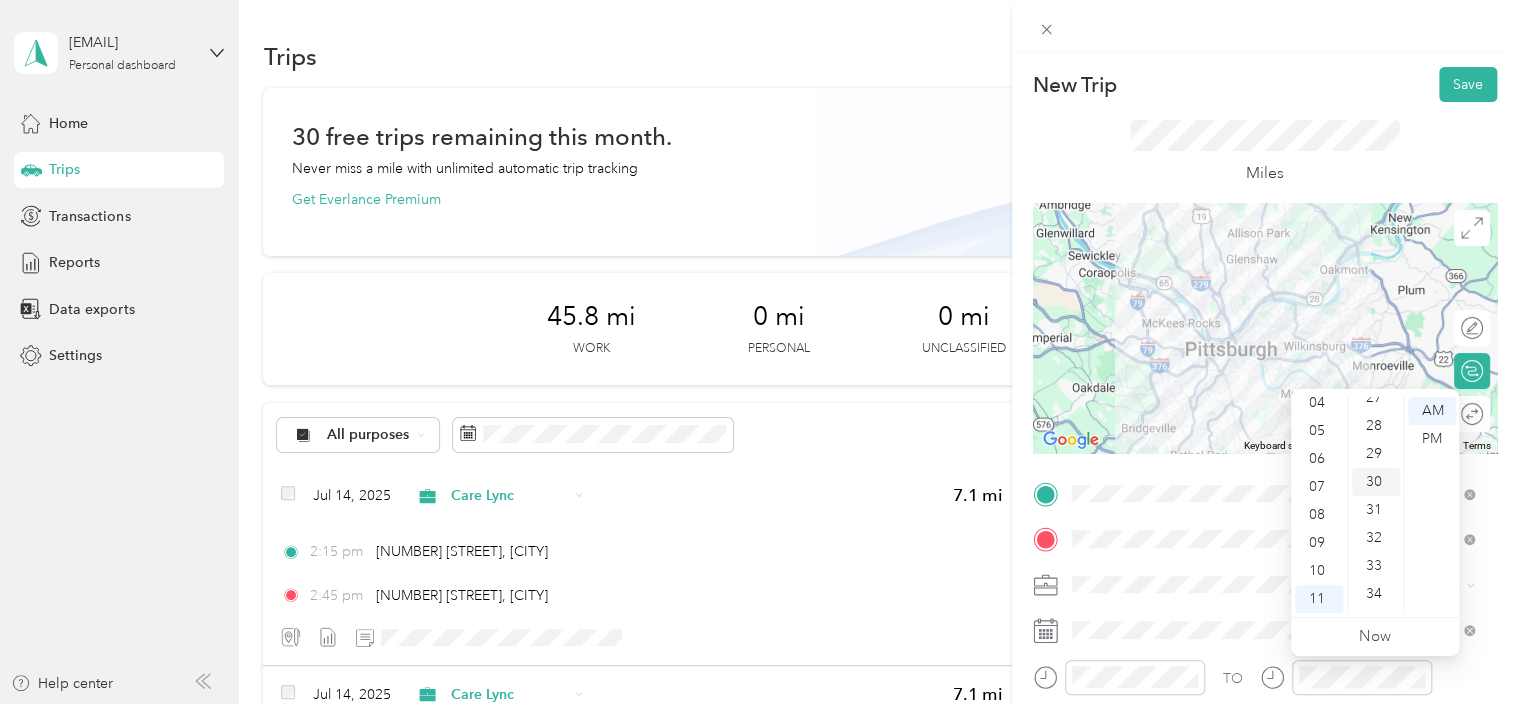 click on "30" at bounding box center [1376, 482] 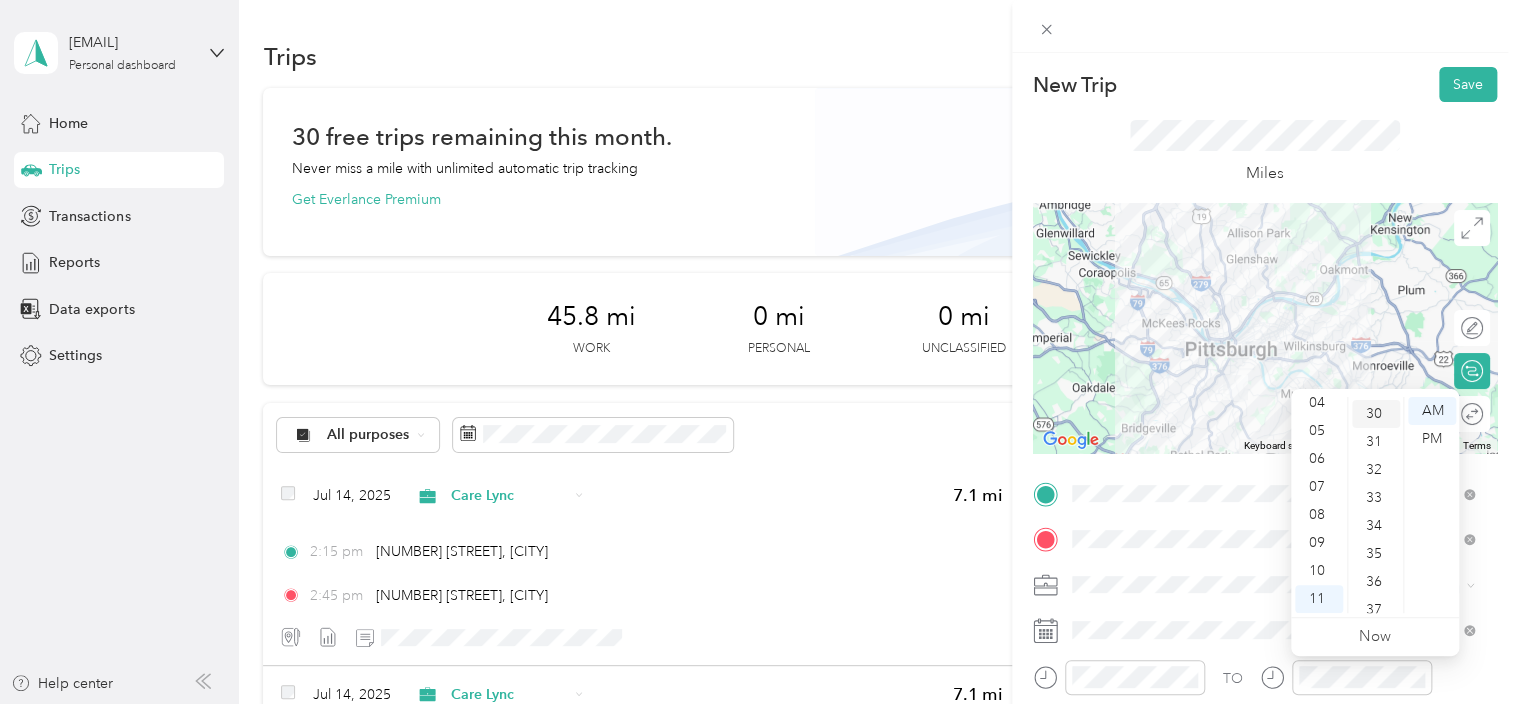 scroll, scrollTop: 840, scrollLeft: 0, axis: vertical 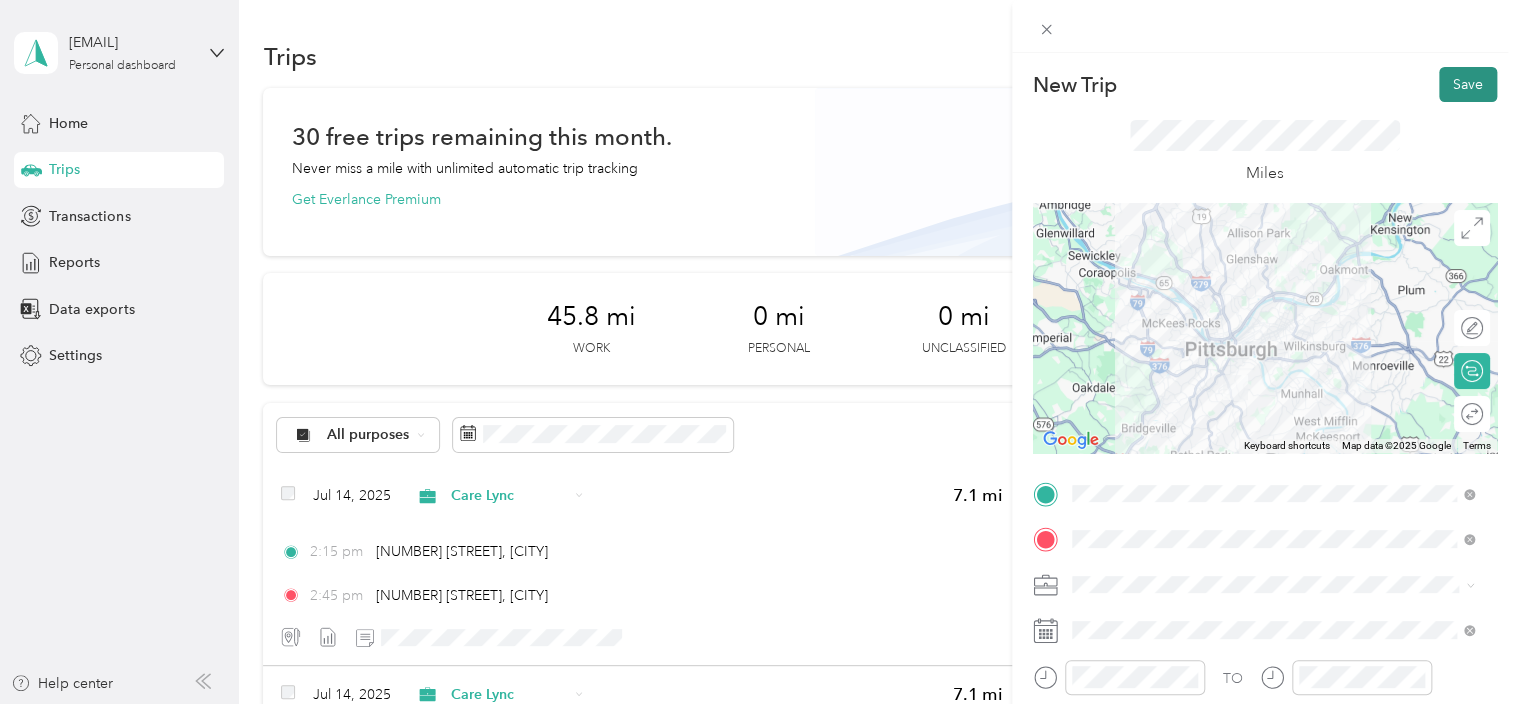 click on "Save" at bounding box center [1468, 84] 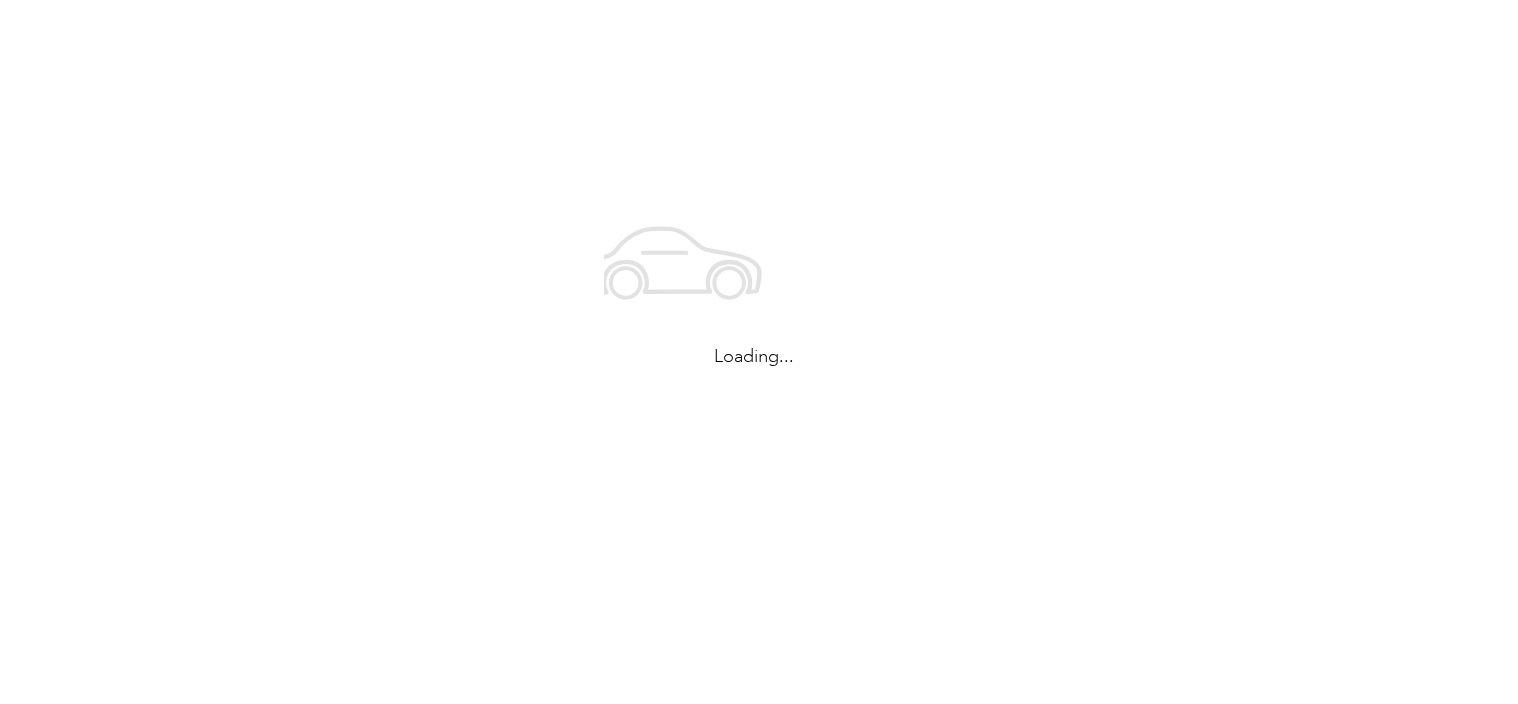 scroll, scrollTop: 0, scrollLeft: 0, axis: both 